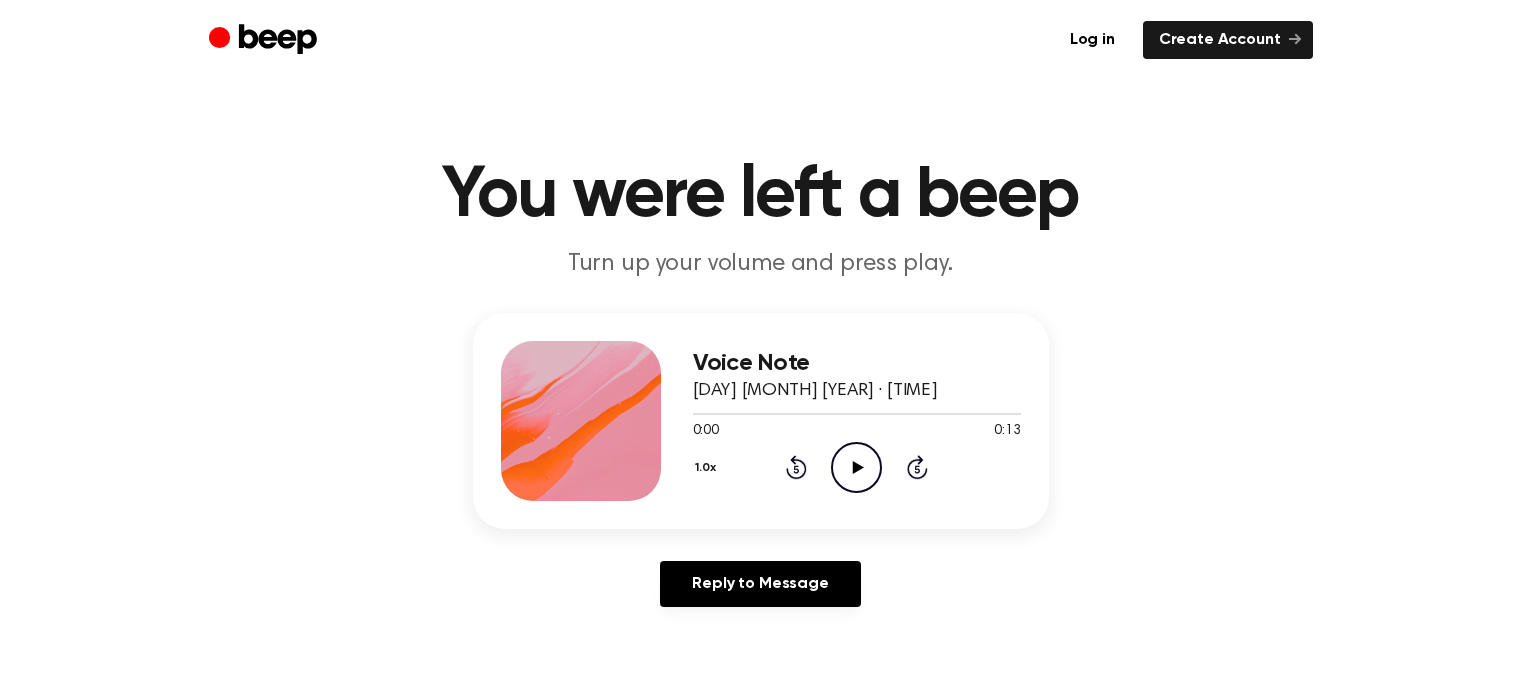 scroll, scrollTop: 0, scrollLeft: 0, axis: both 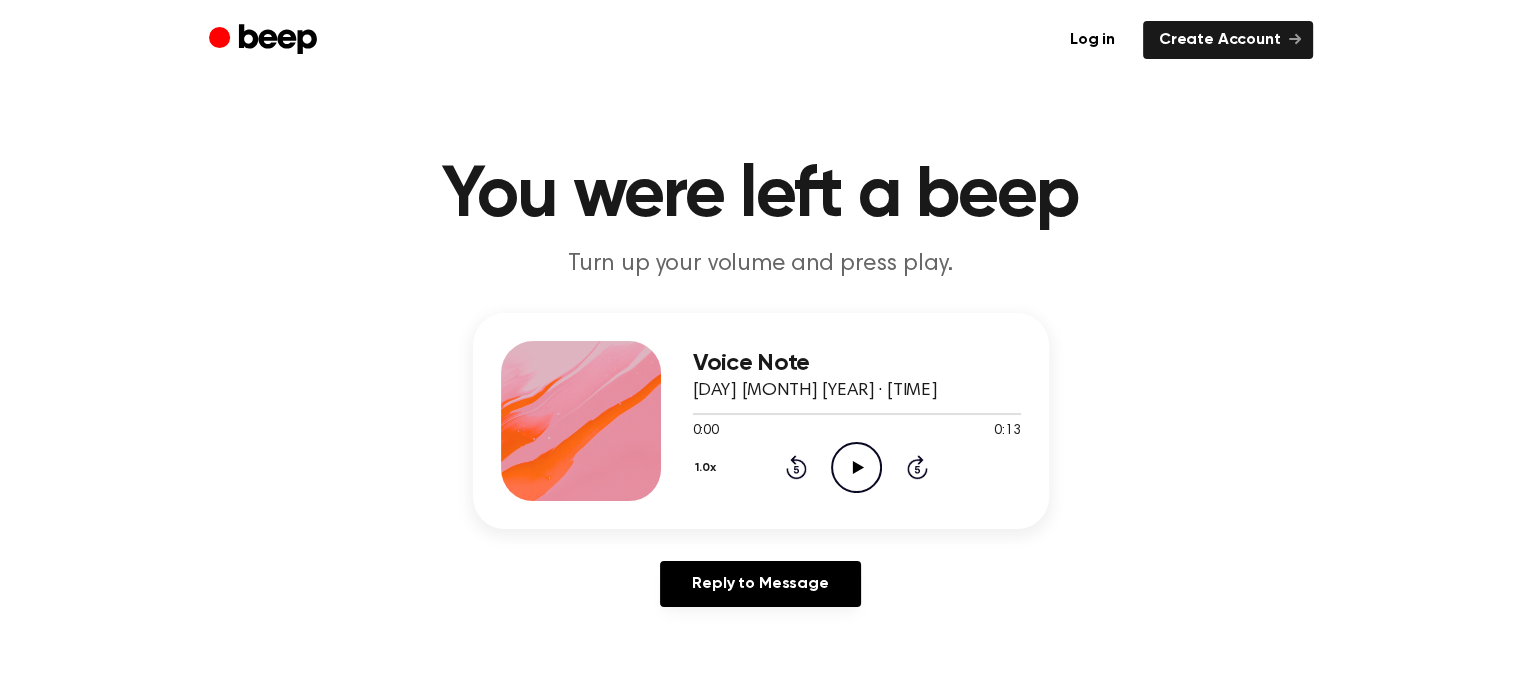 click 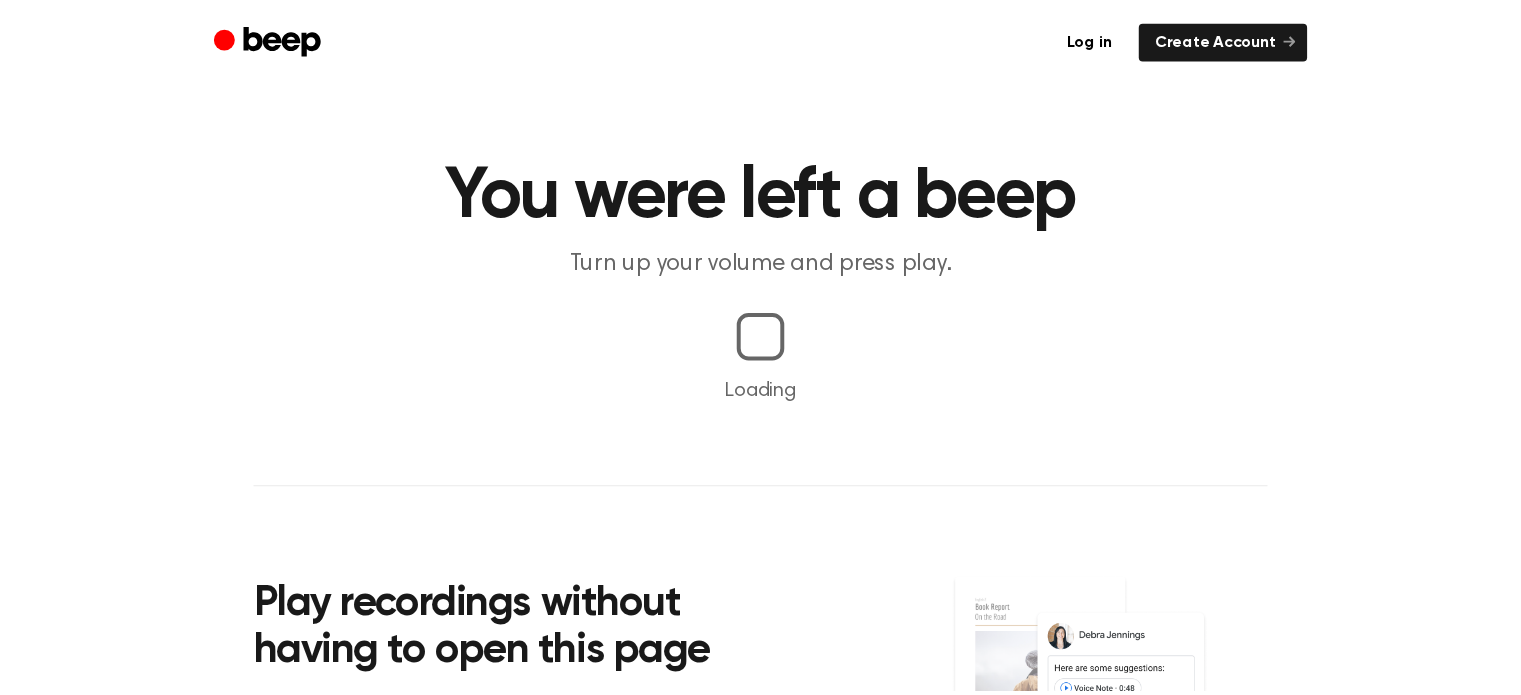 scroll, scrollTop: 0, scrollLeft: 0, axis: both 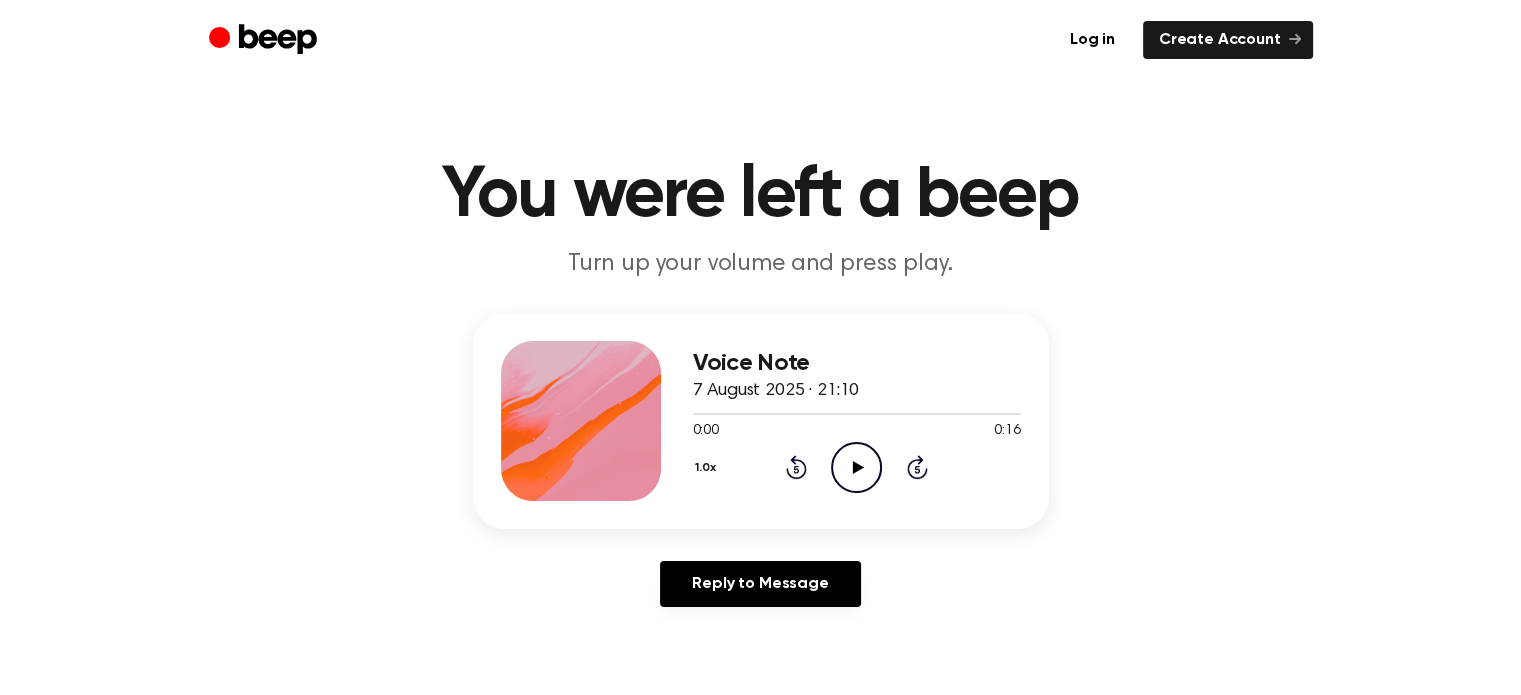 click 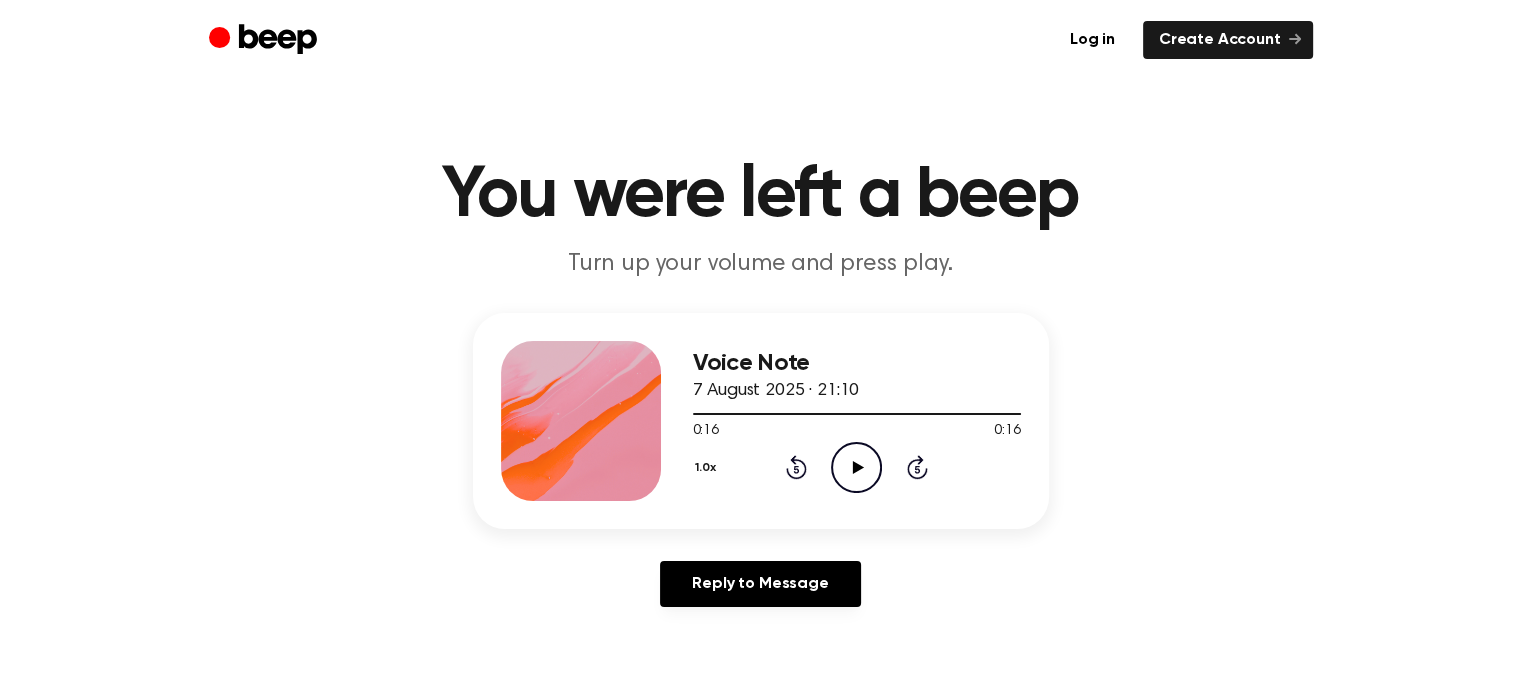 click on "Play Audio" 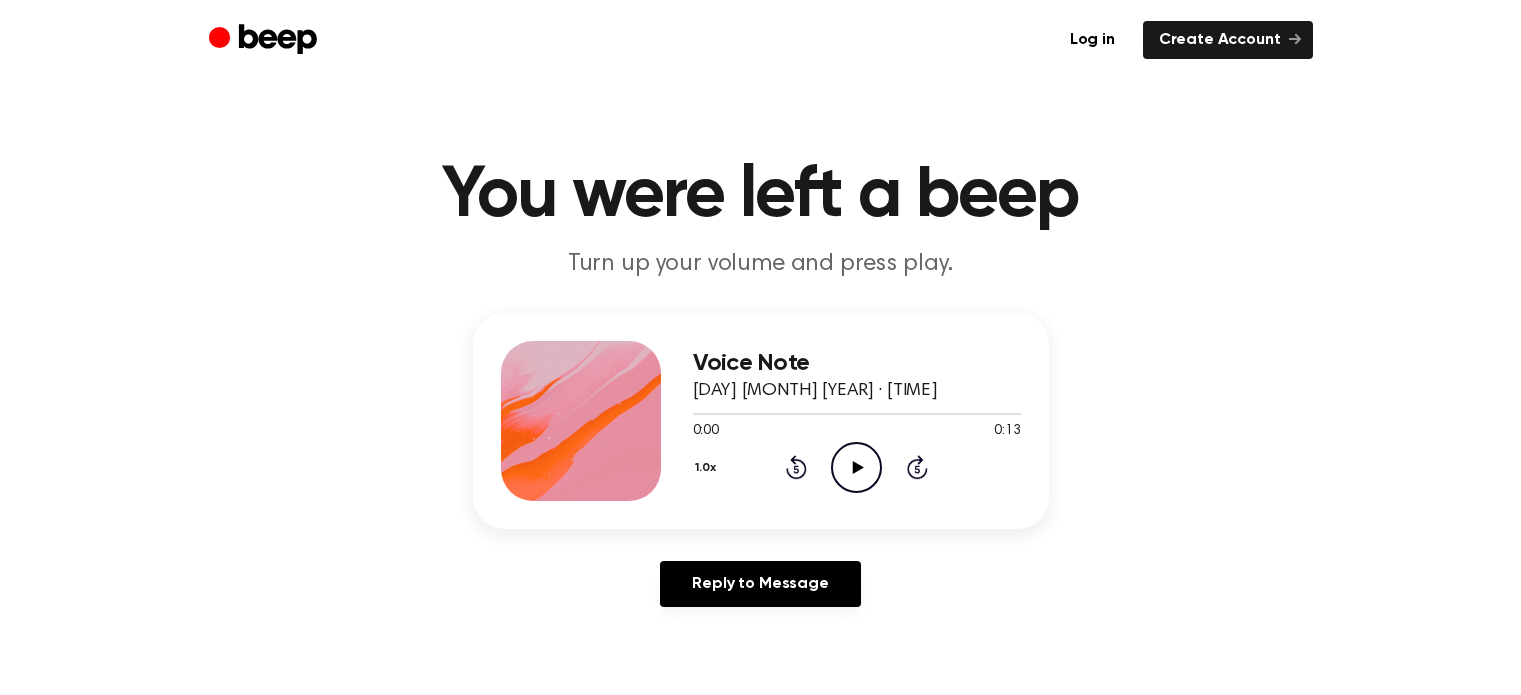 scroll, scrollTop: 0, scrollLeft: 0, axis: both 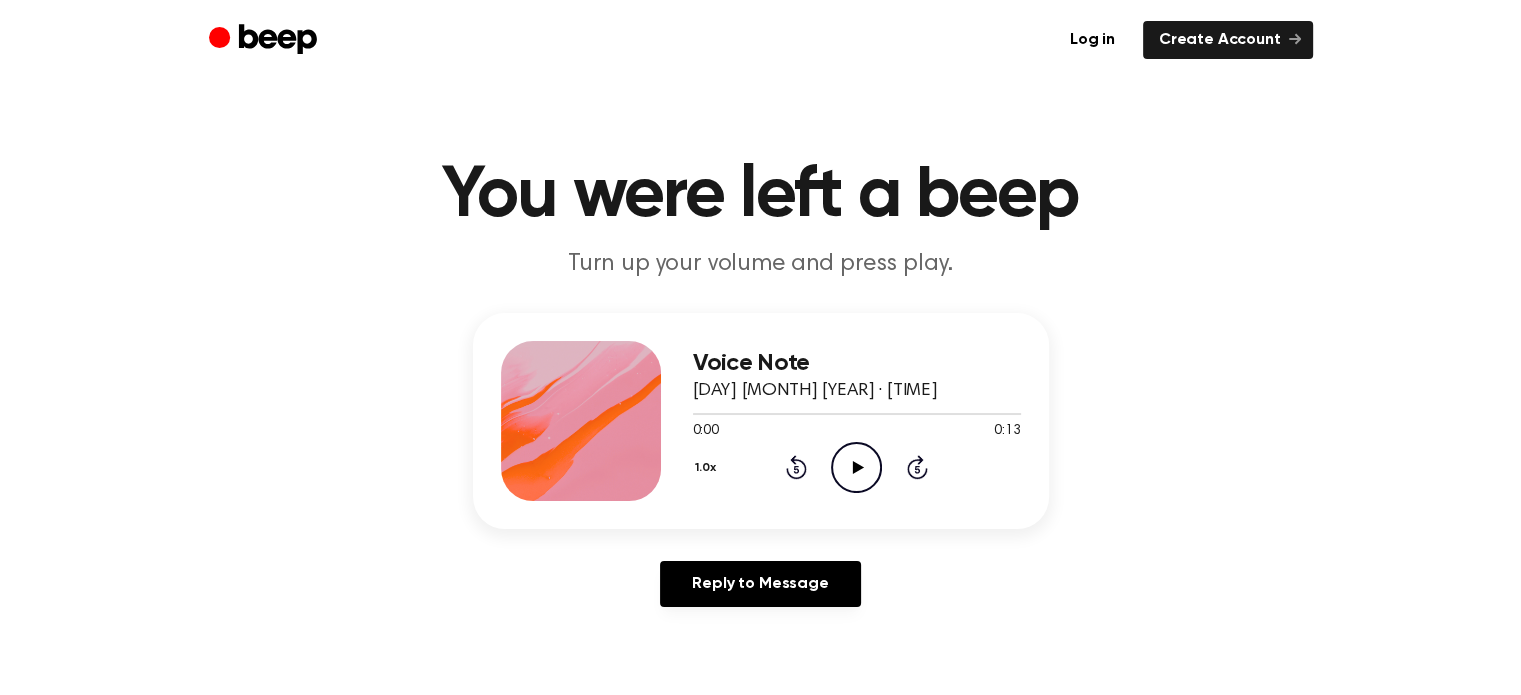 click on "Play Audio" 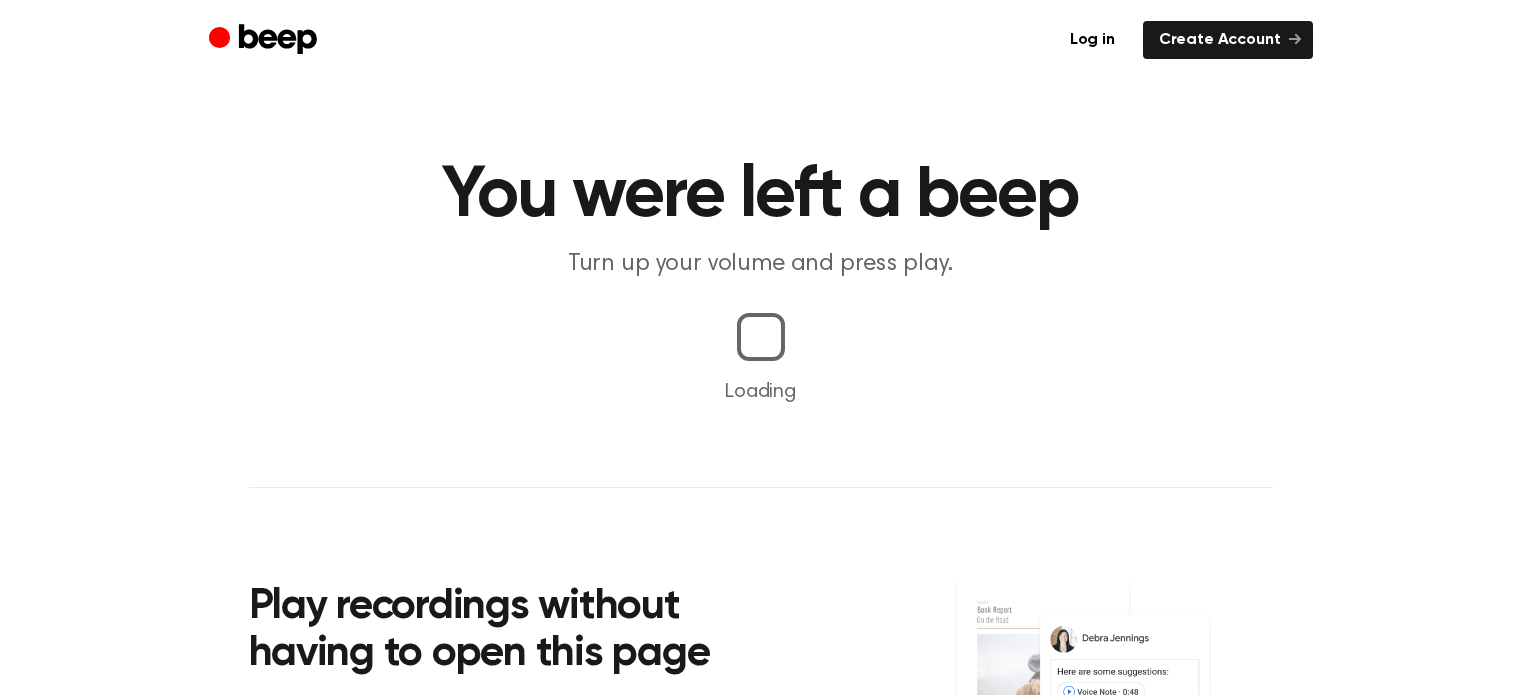 scroll, scrollTop: 0, scrollLeft: 0, axis: both 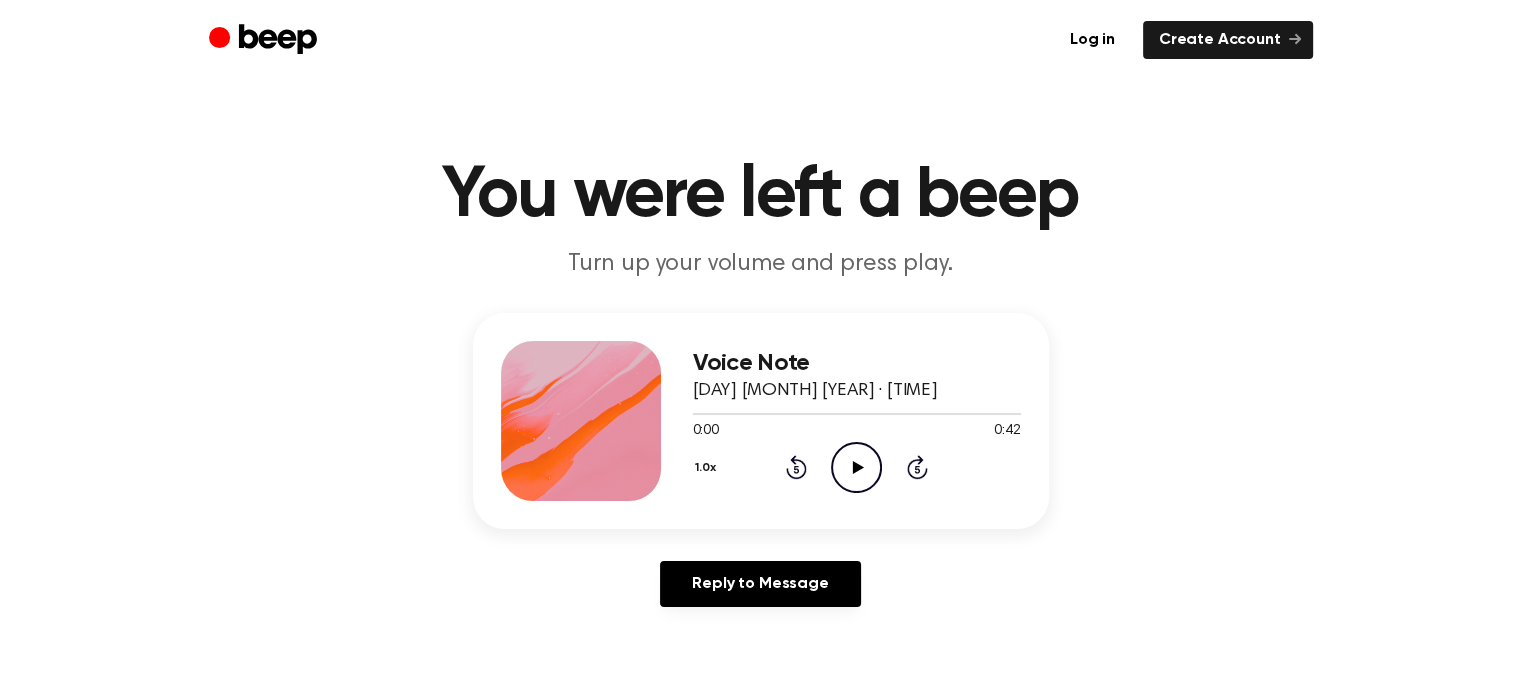 click on "Play Audio" 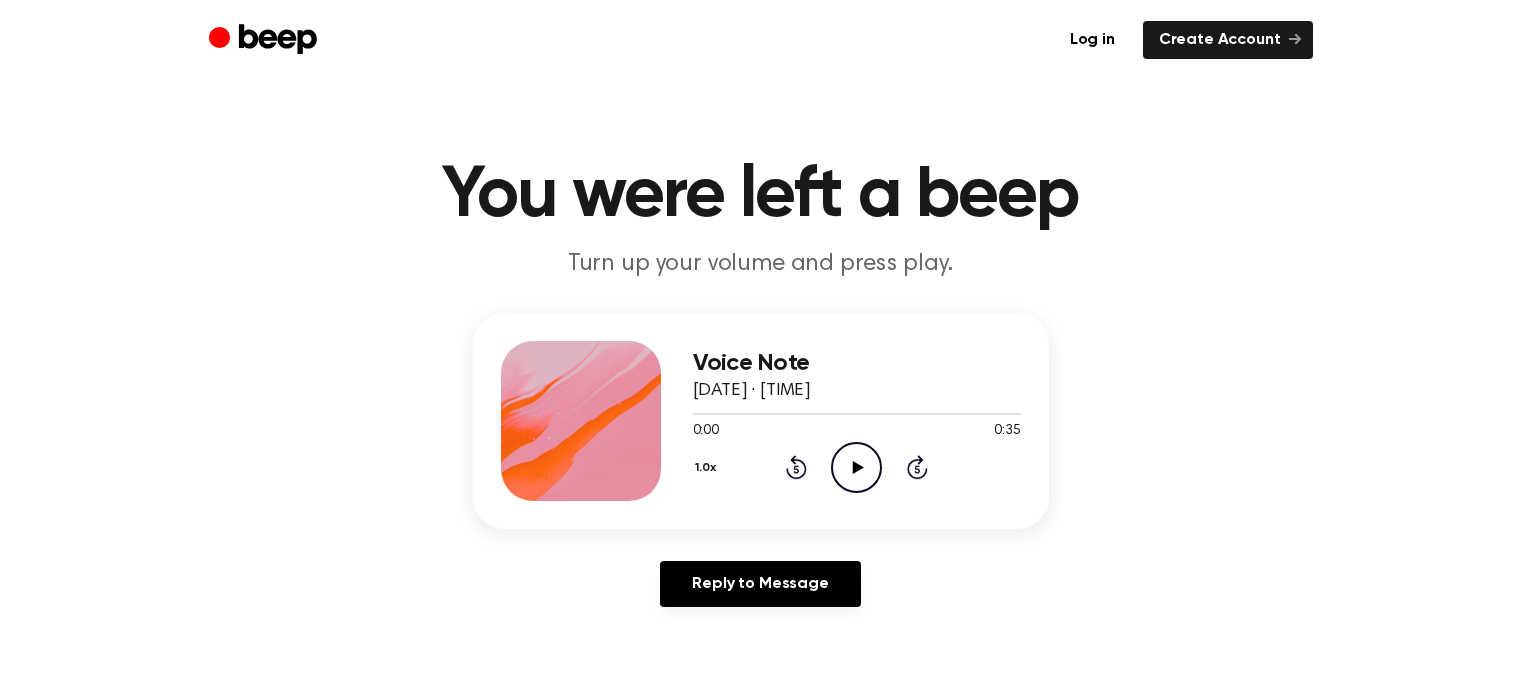 scroll, scrollTop: 0, scrollLeft: 0, axis: both 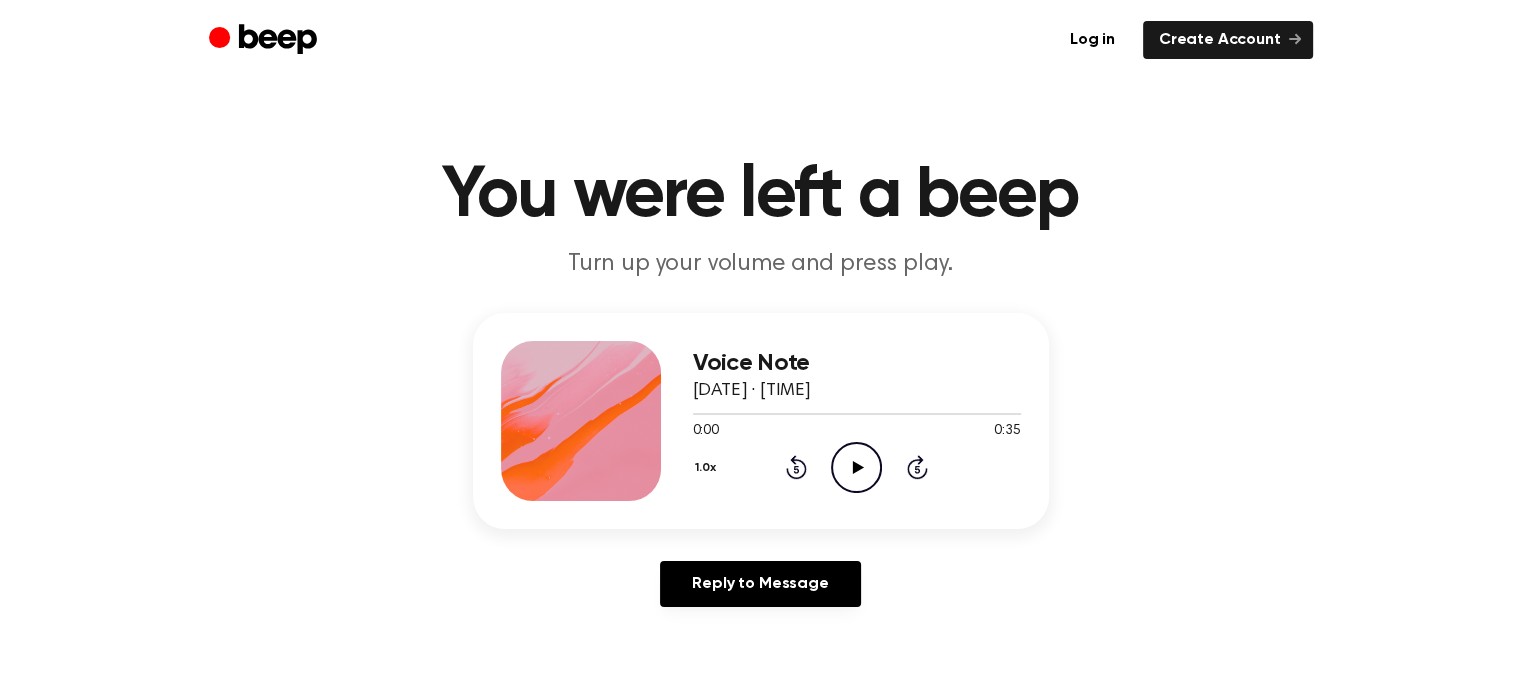 click on "Play Audio" 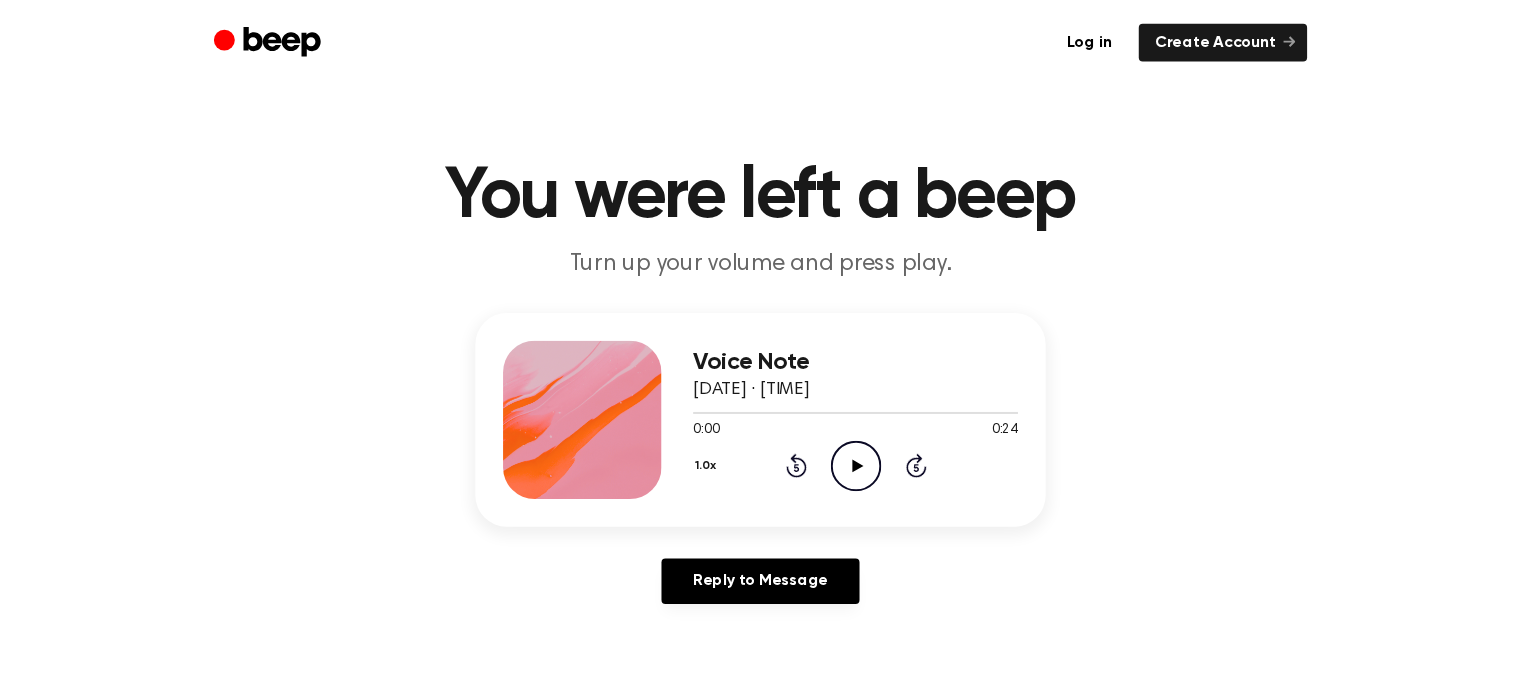 scroll, scrollTop: 0, scrollLeft: 0, axis: both 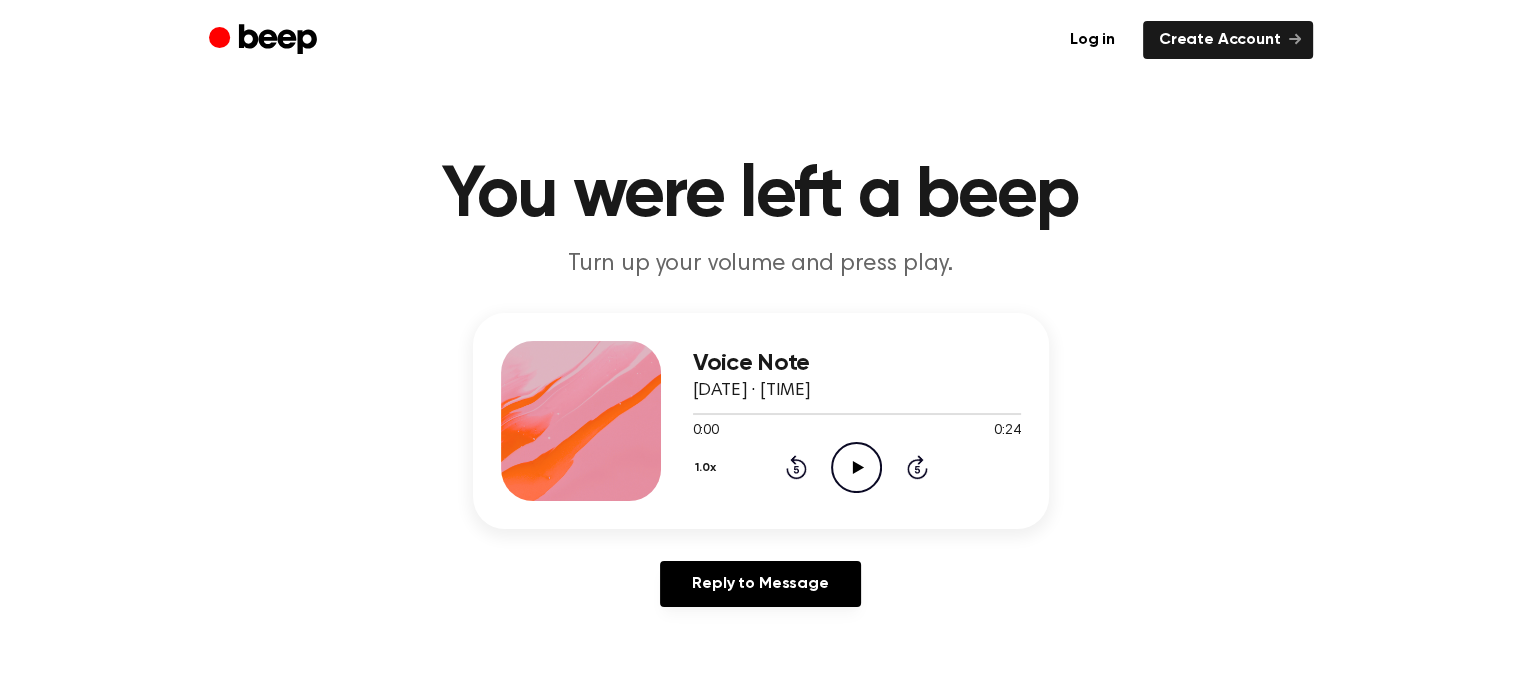 click on "Play Audio" 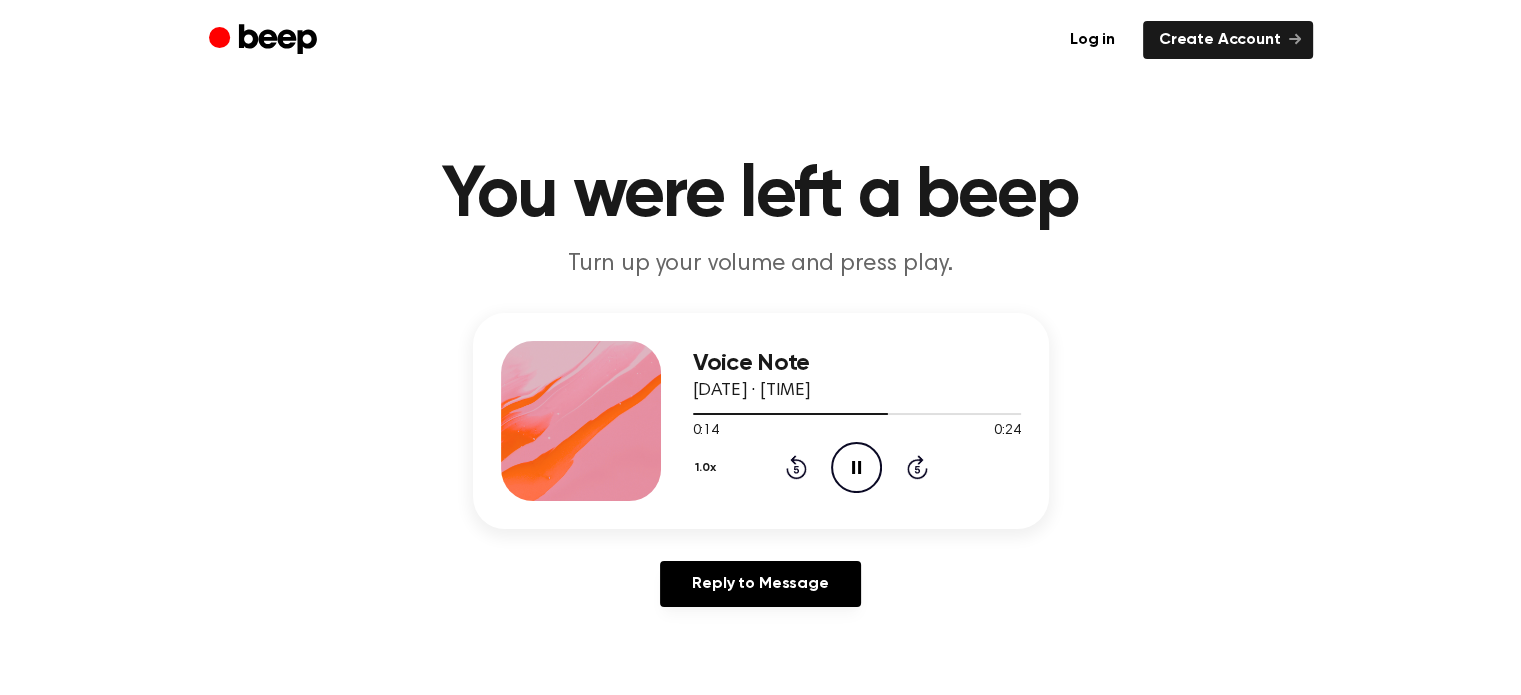click on "Pause Audio" 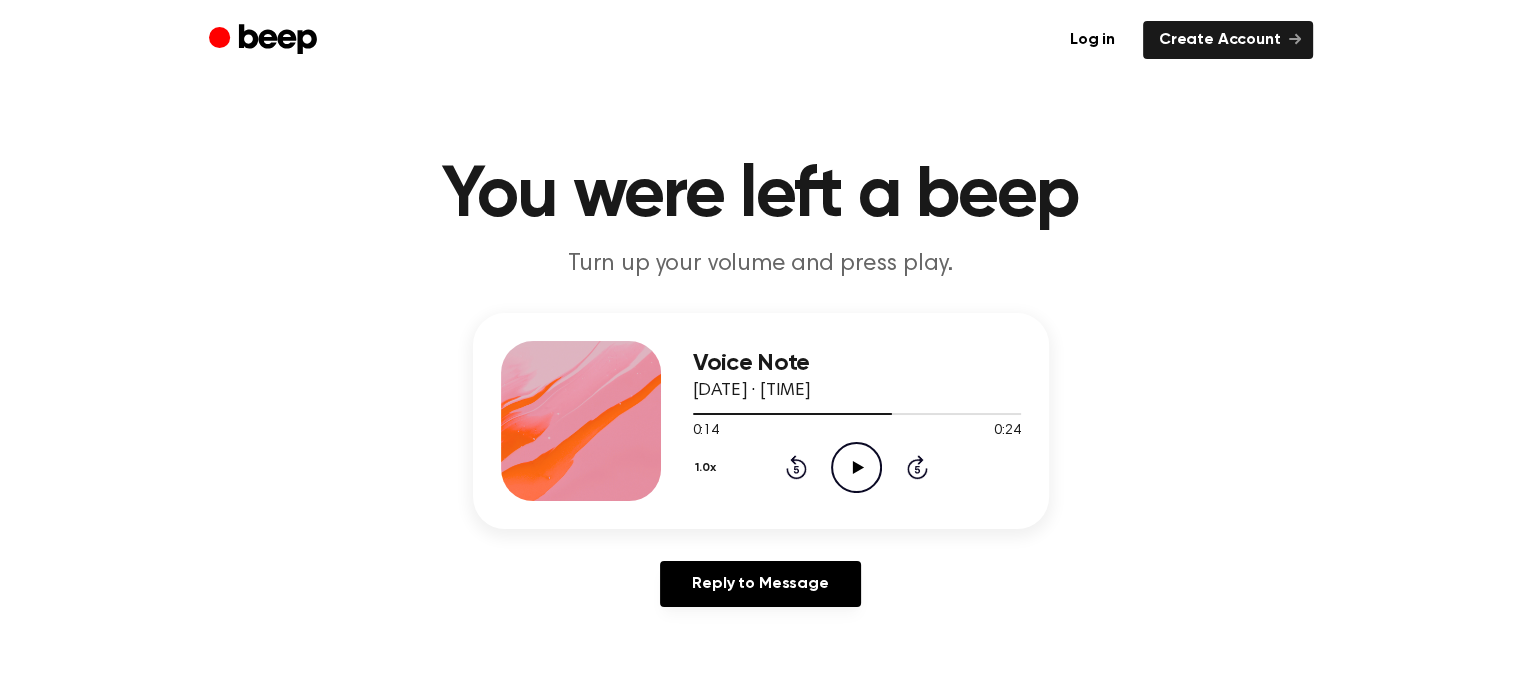 click on "Play Audio" 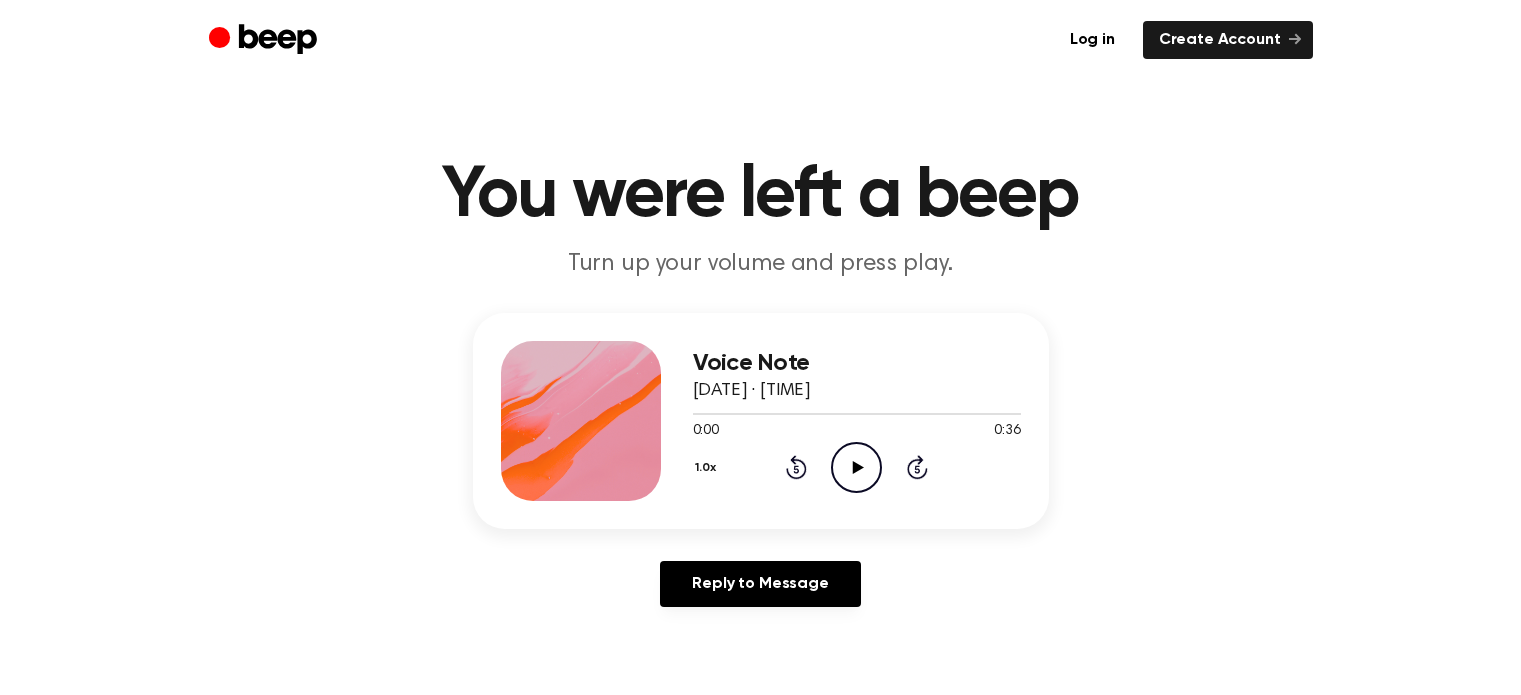 scroll, scrollTop: 0, scrollLeft: 0, axis: both 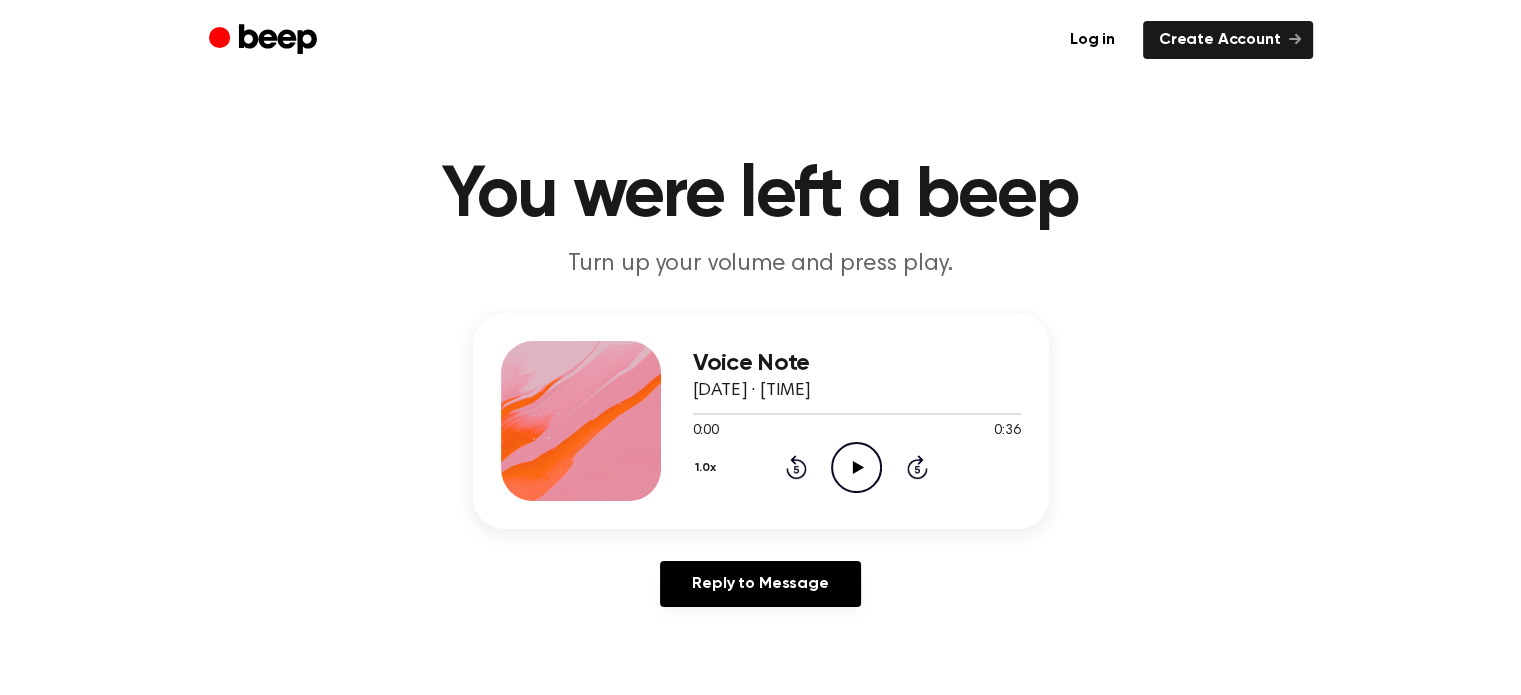 click on "Play Audio" 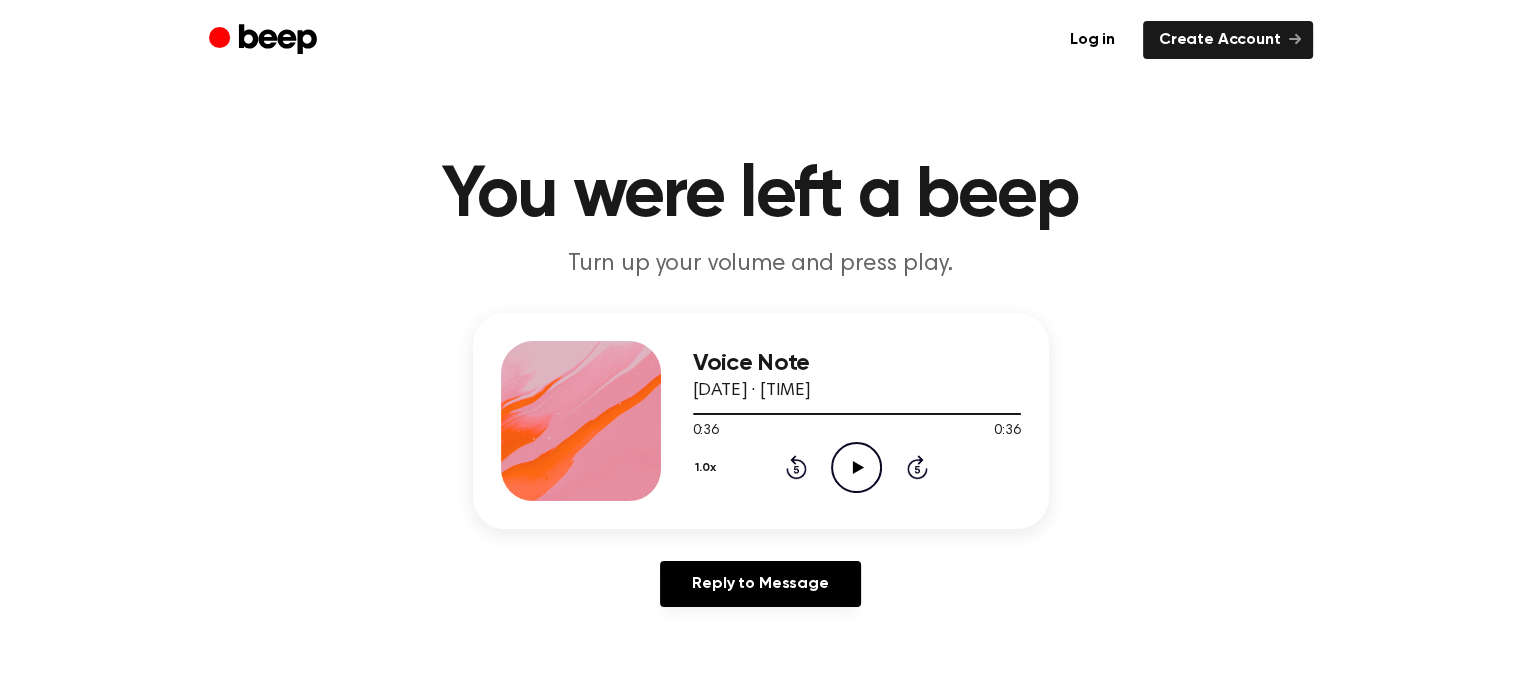 click 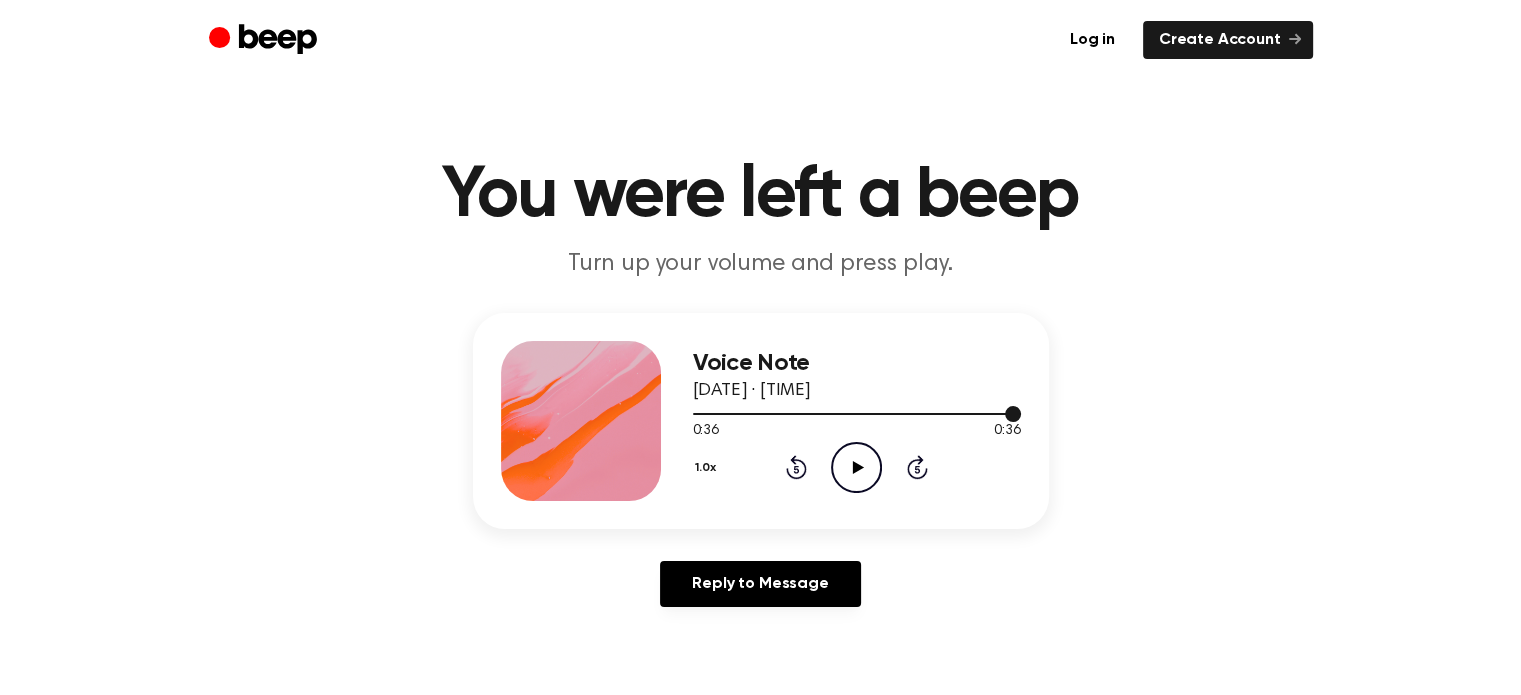 click at bounding box center [857, 413] 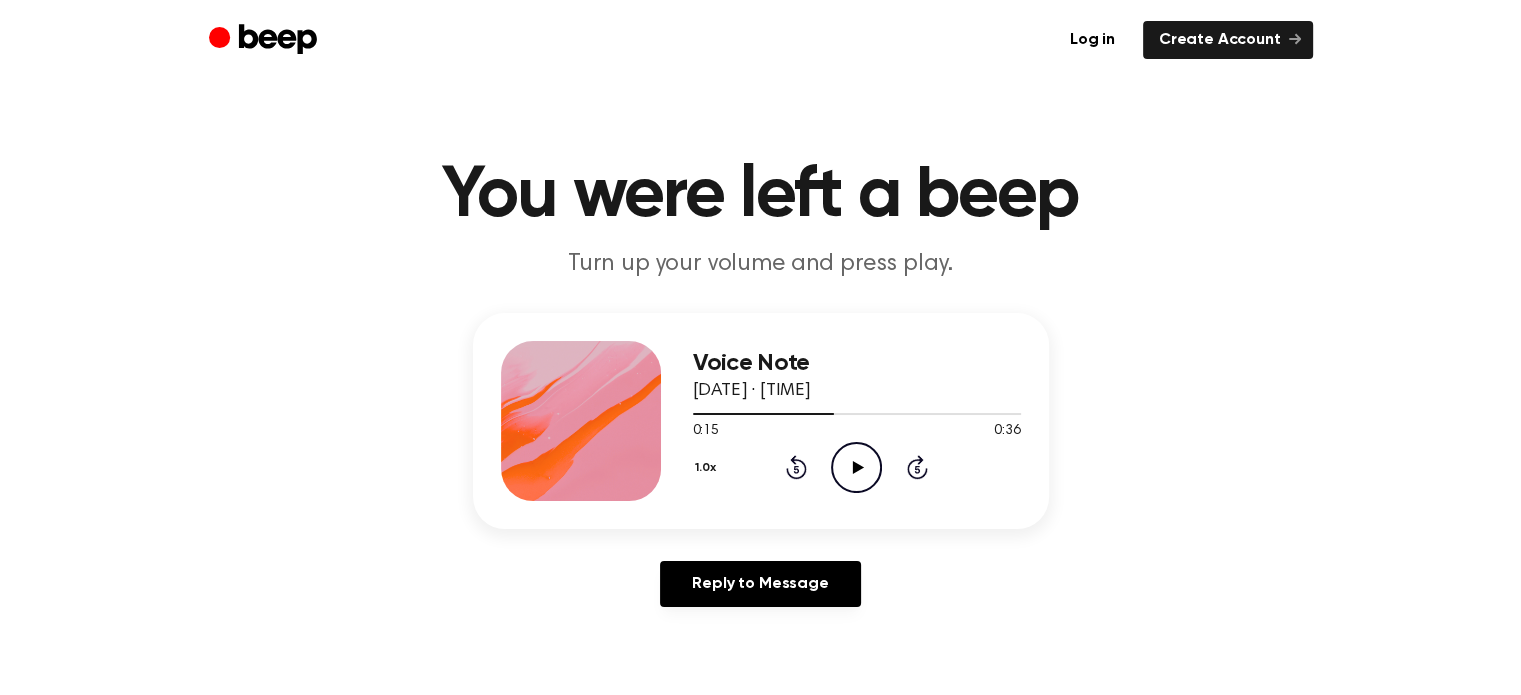click on "Play Audio" 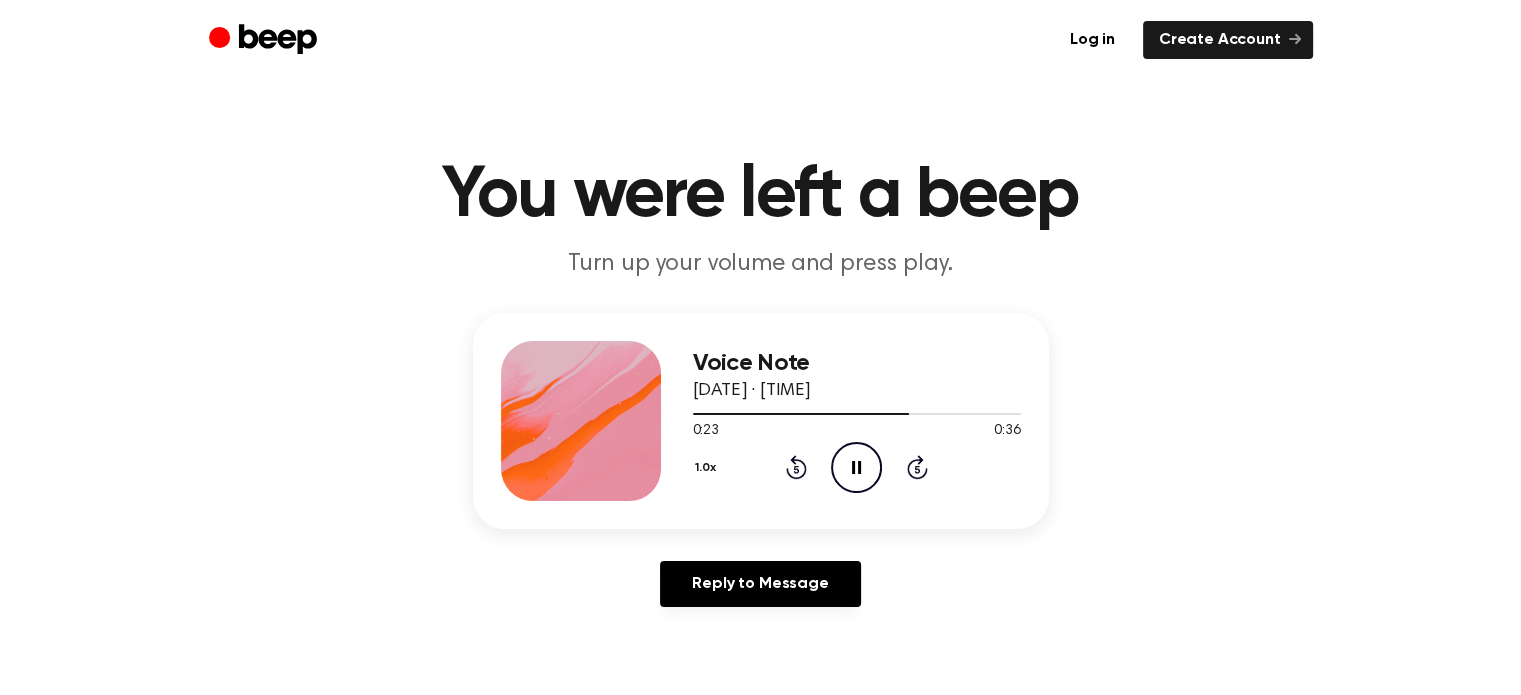 click on "Pause Audio" 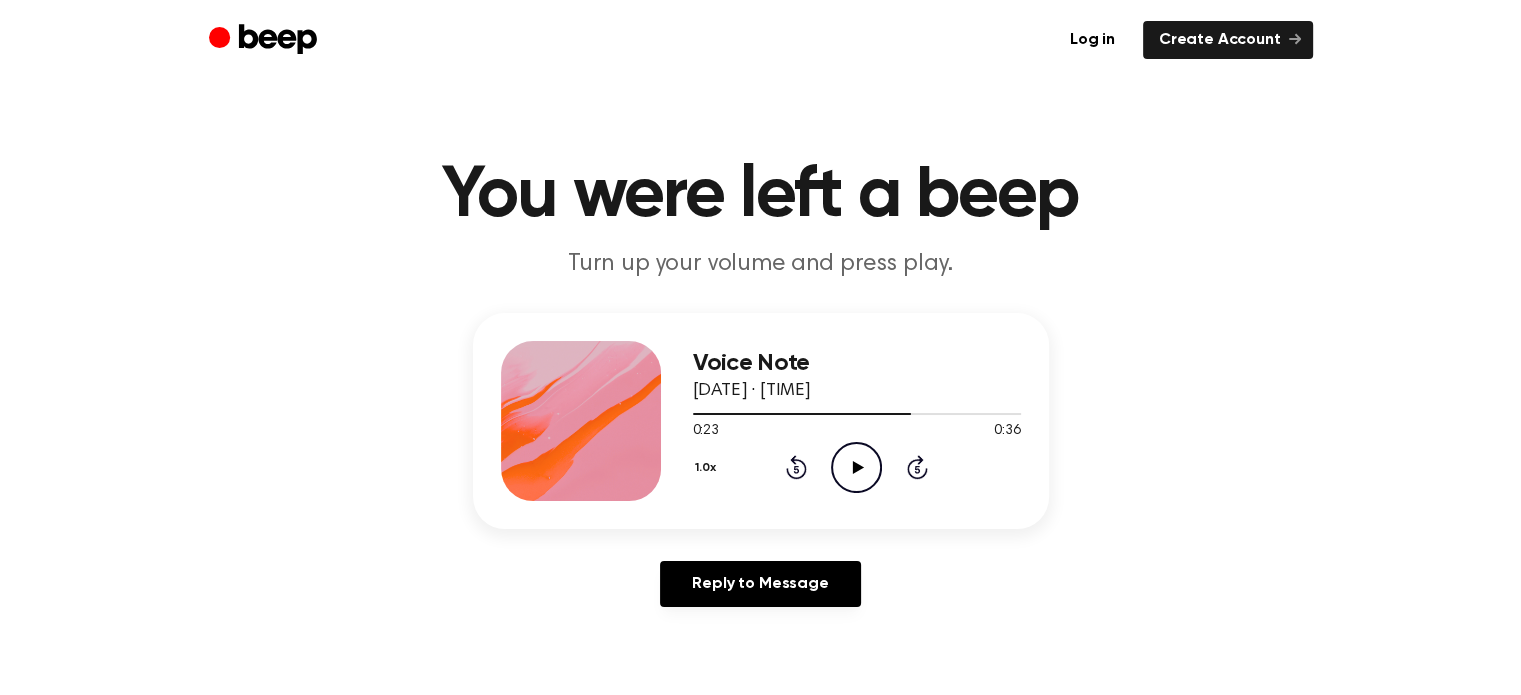 click 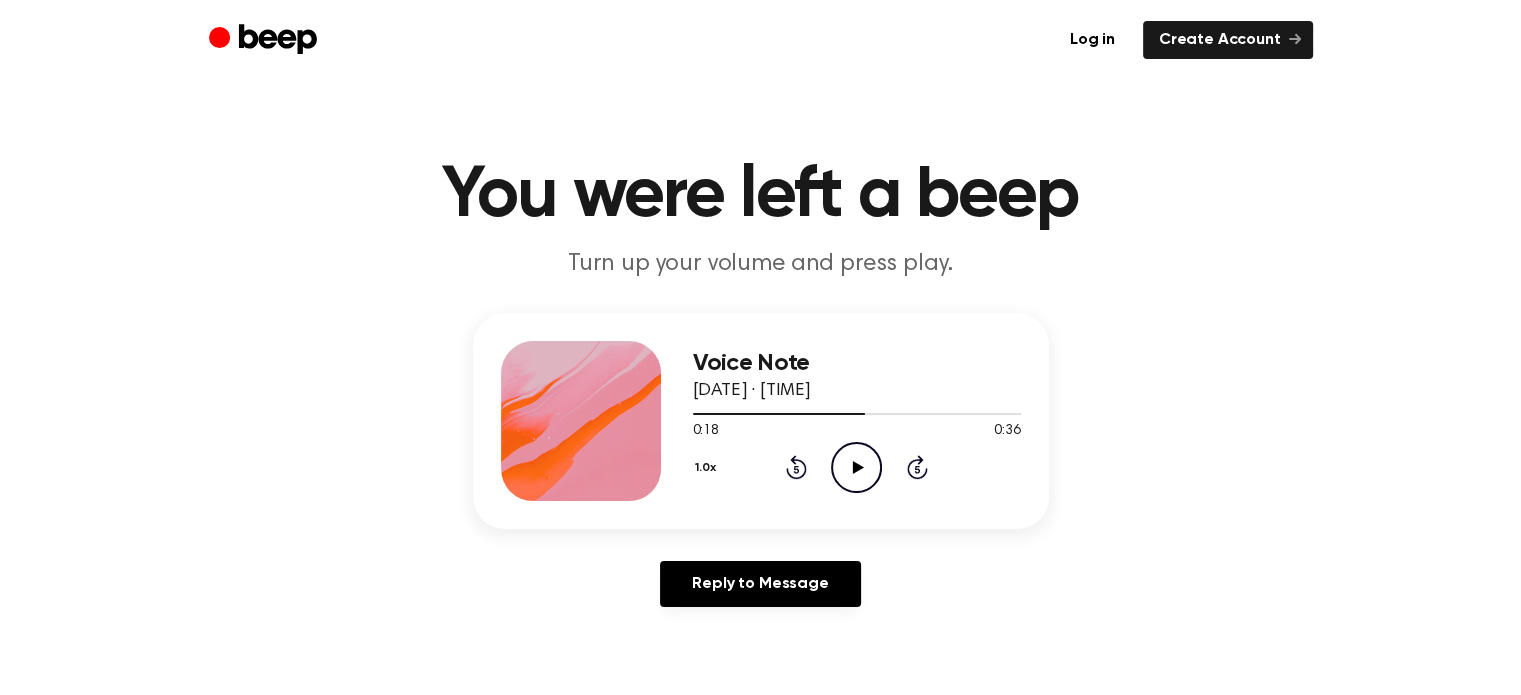click on "Play Audio" 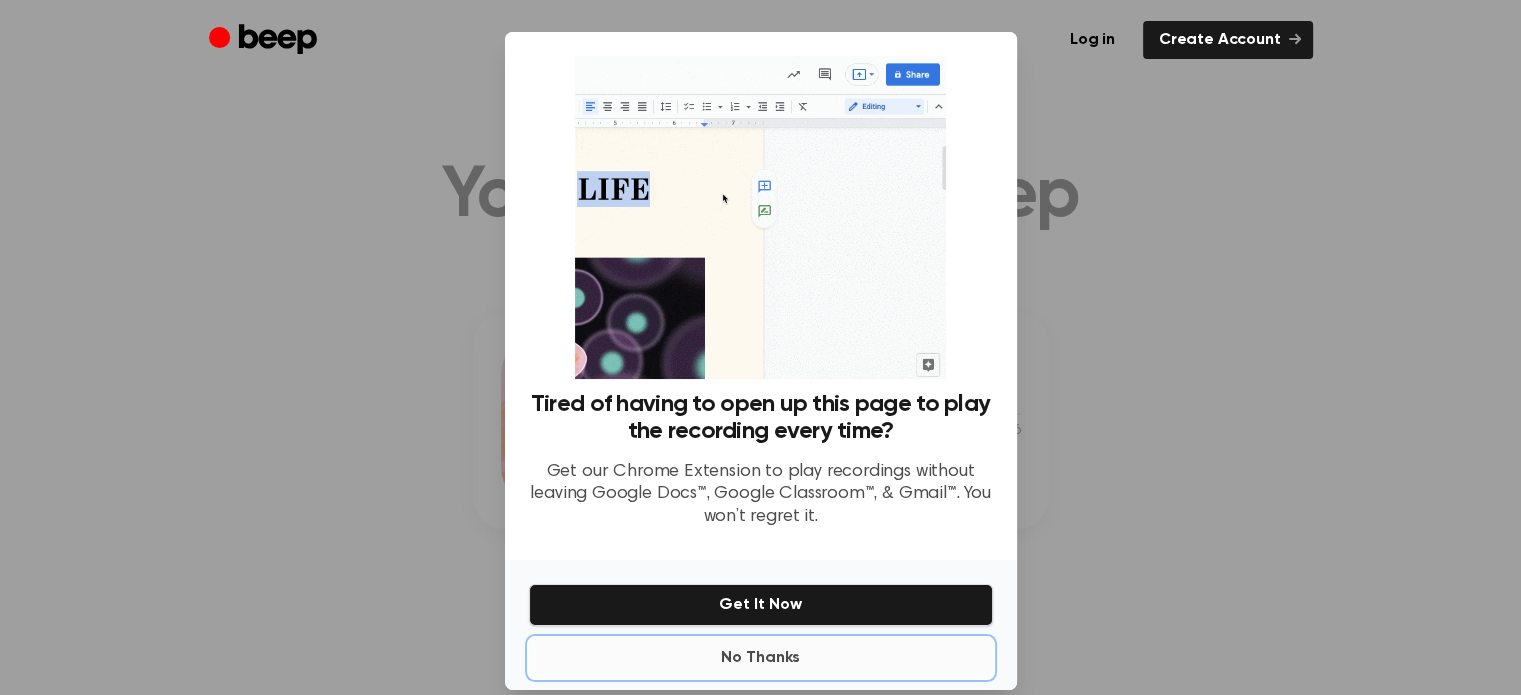 click on "No Thanks" at bounding box center [761, 658] 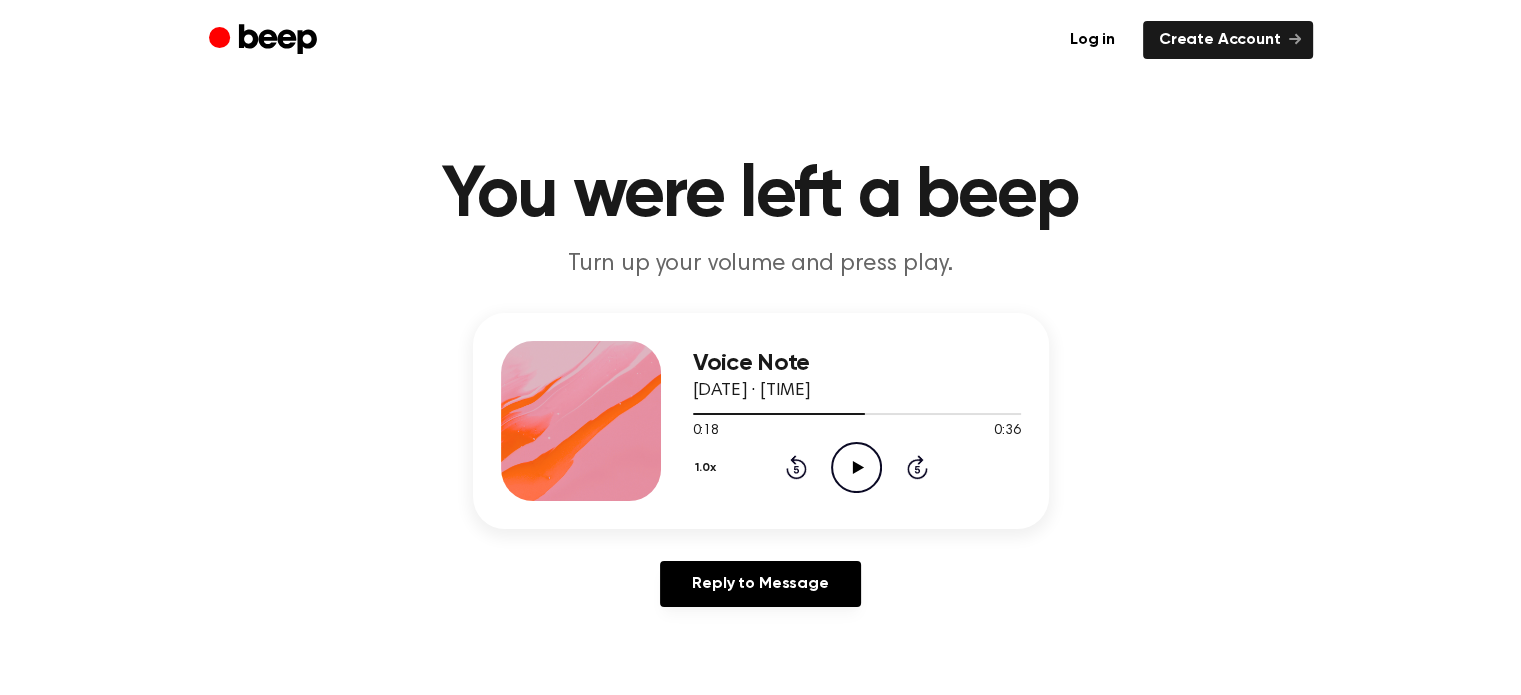 click on "Play Audio" 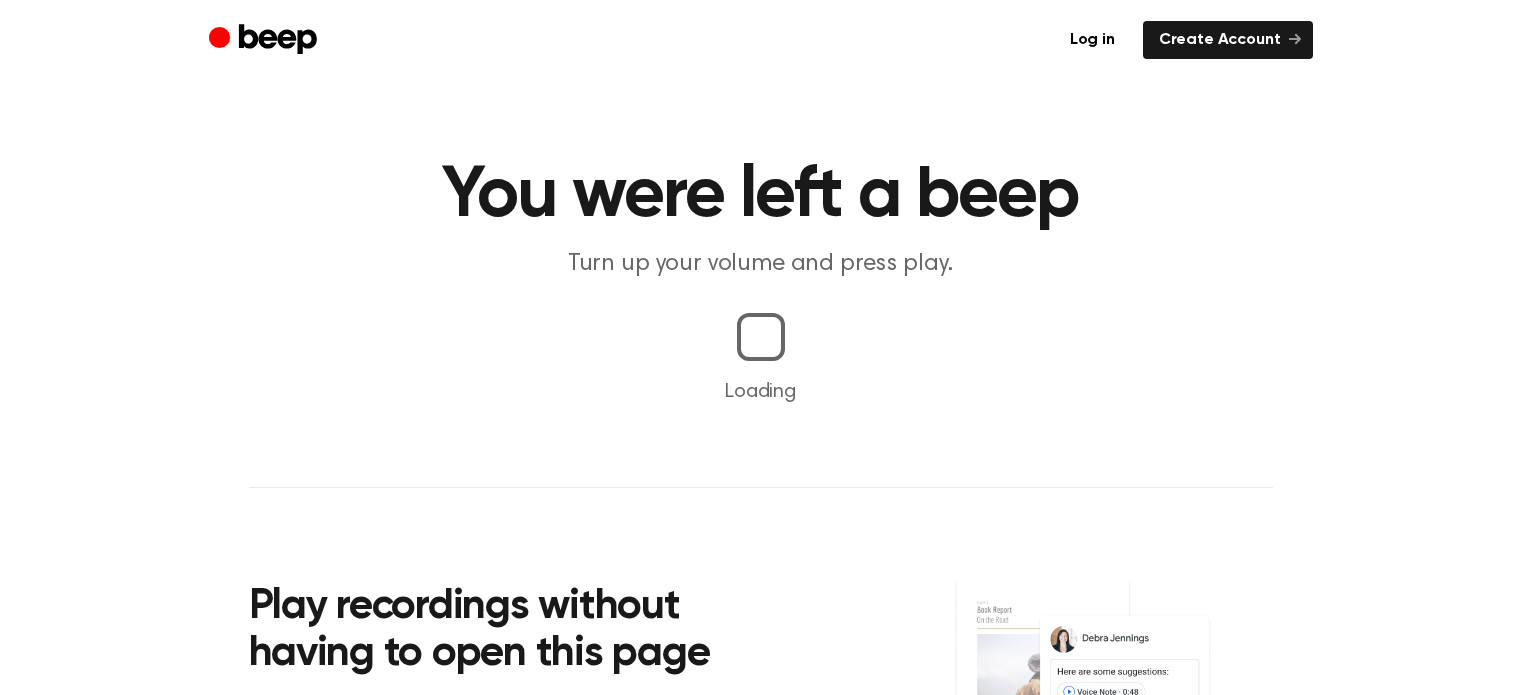 scroll, scrollTop: 0, scrollLeft: 0, axis: both 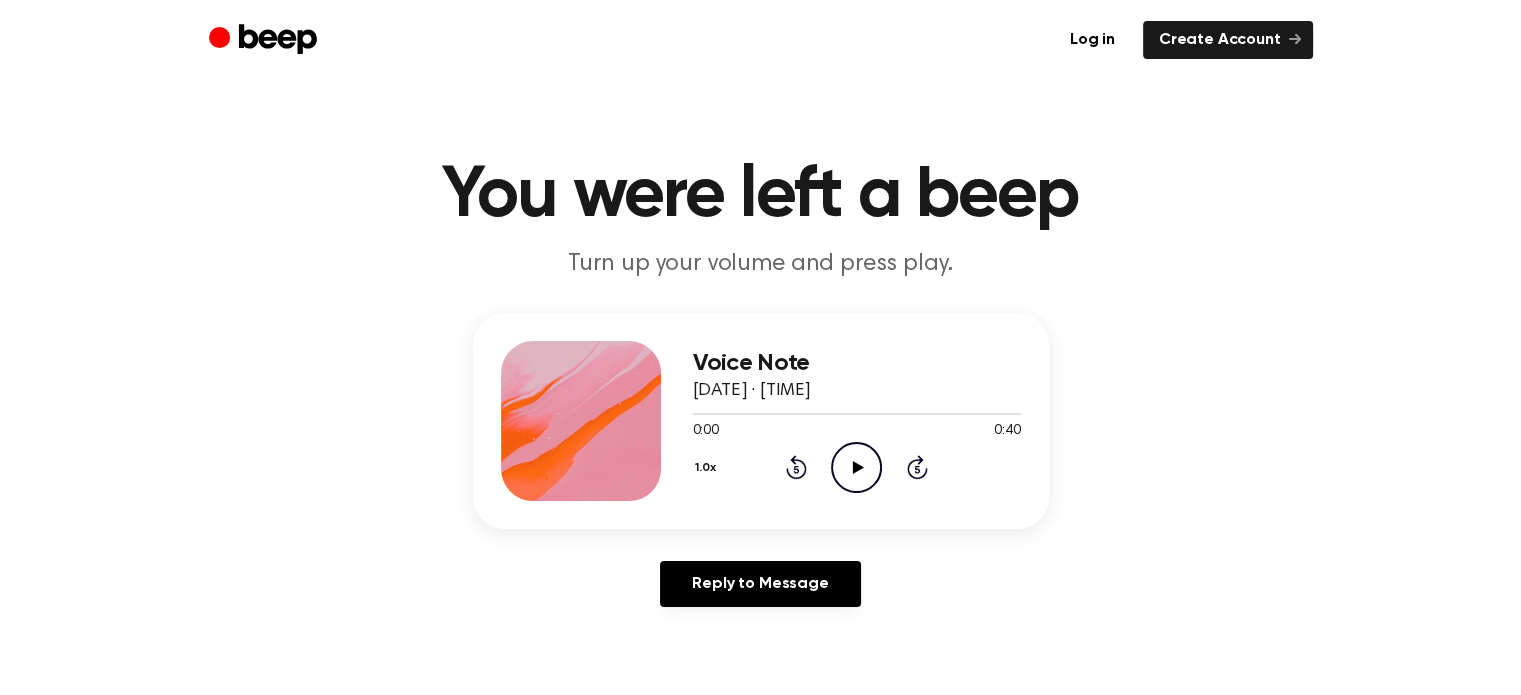 click on "Play Audio" 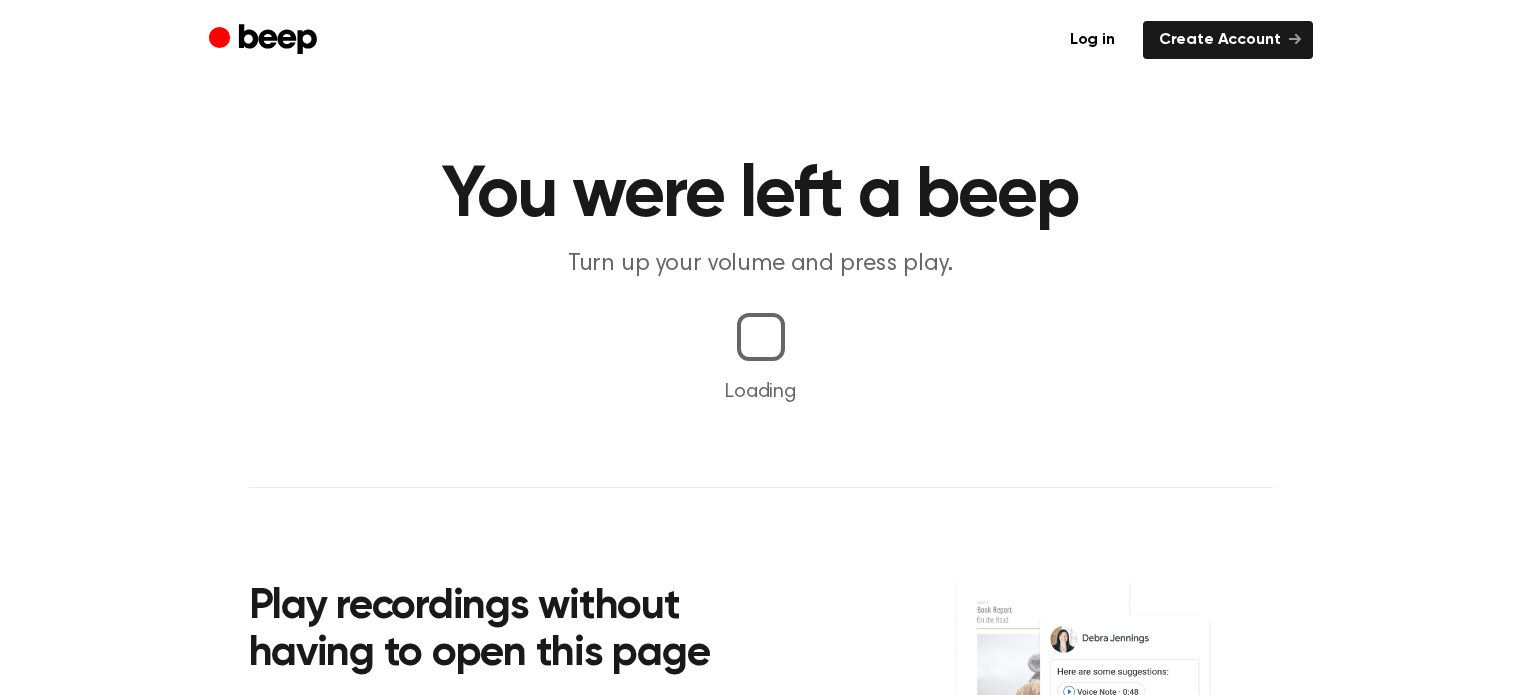 scroll, scrollTop: 0, scrollLeft: 0, axis: both 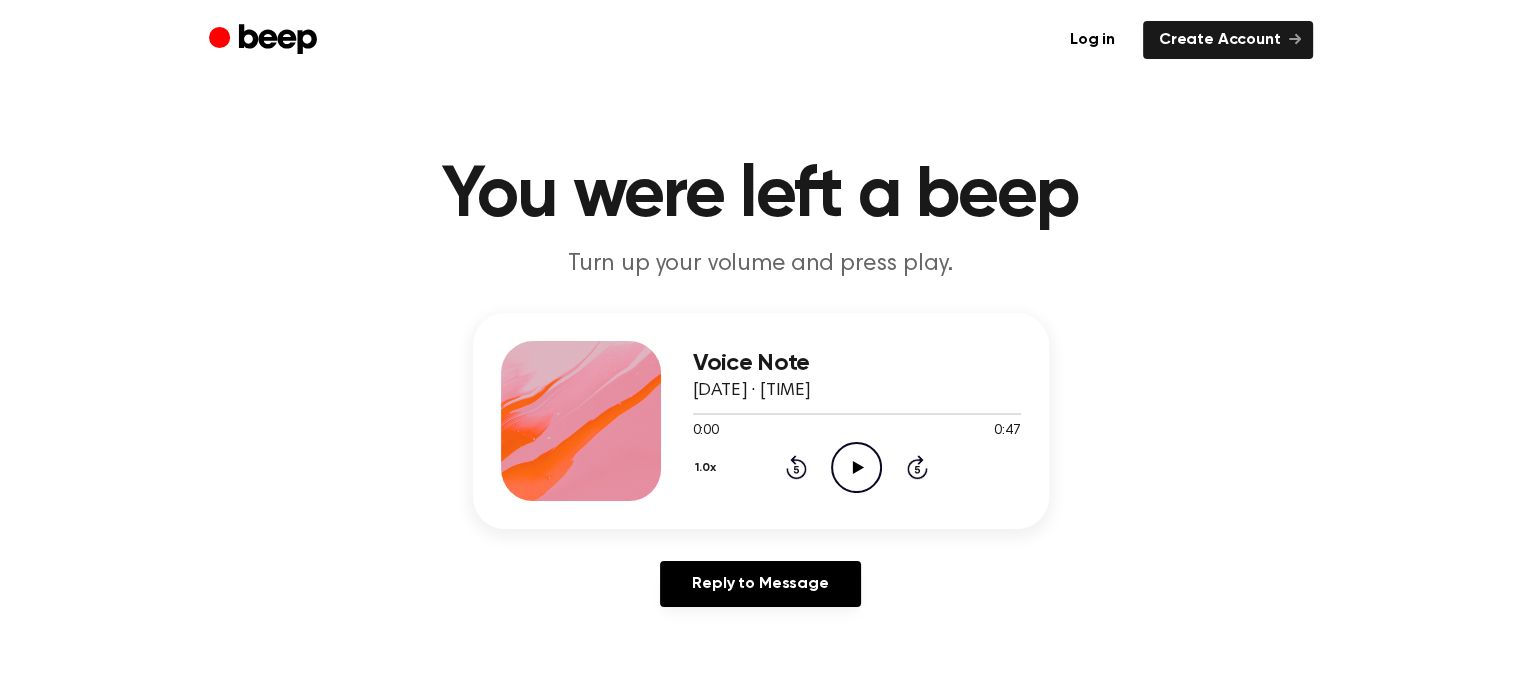 click 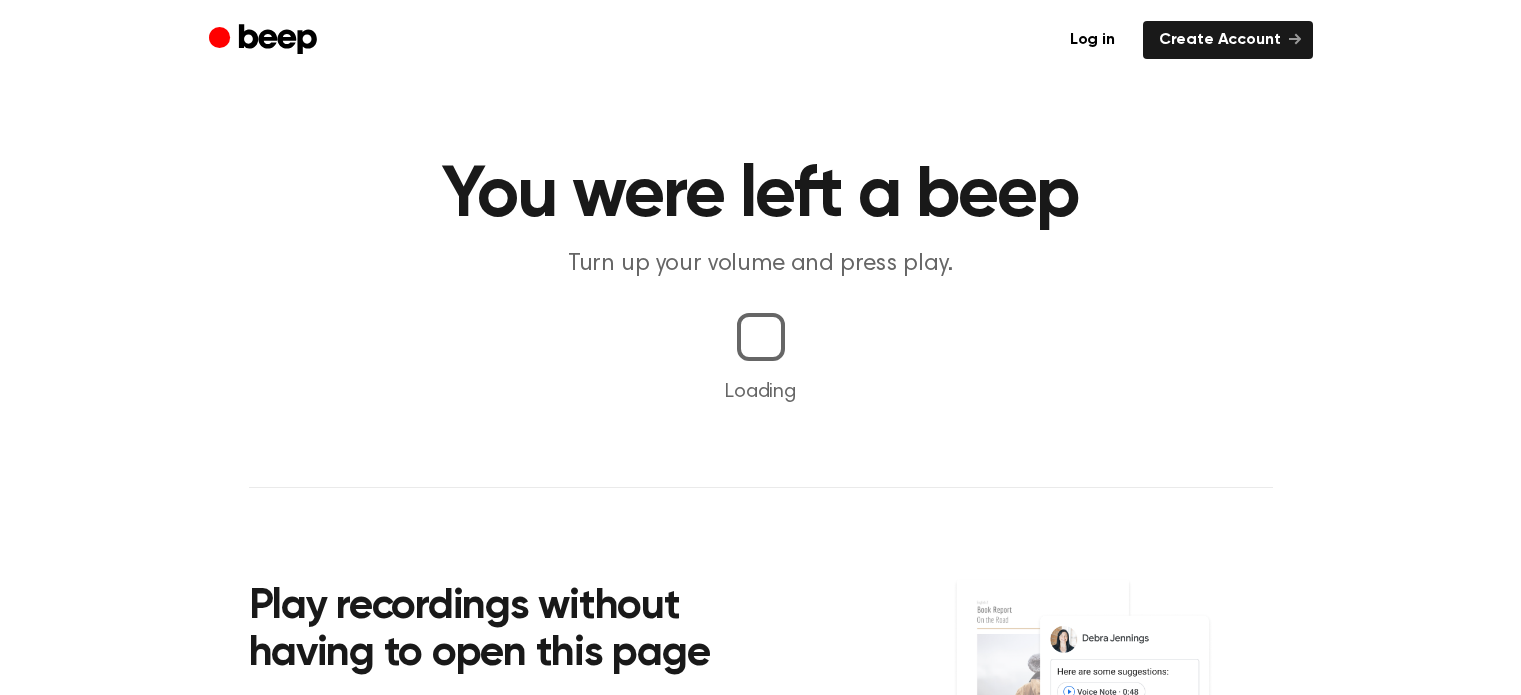 scroll, scrollTop: 0, scrollLeft: 0, axis: both 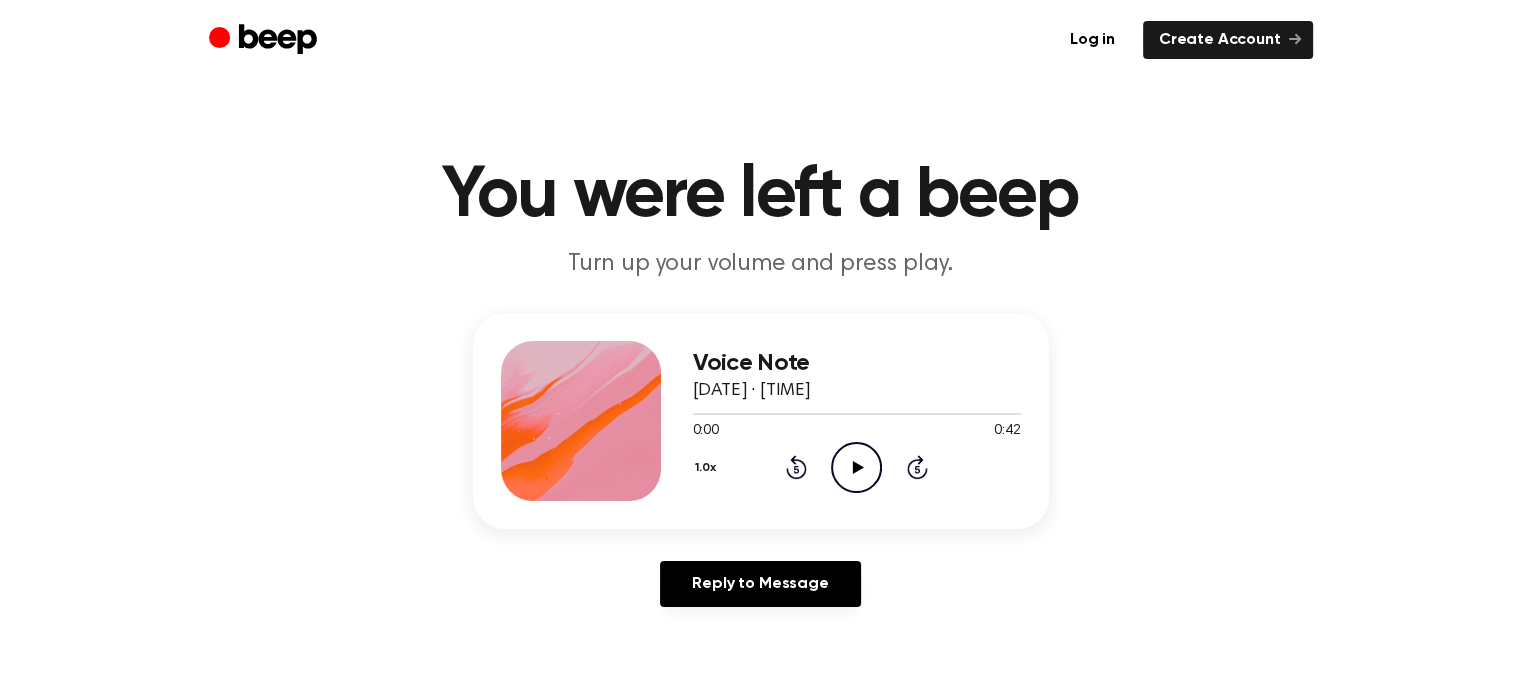 click on "Play Audio" 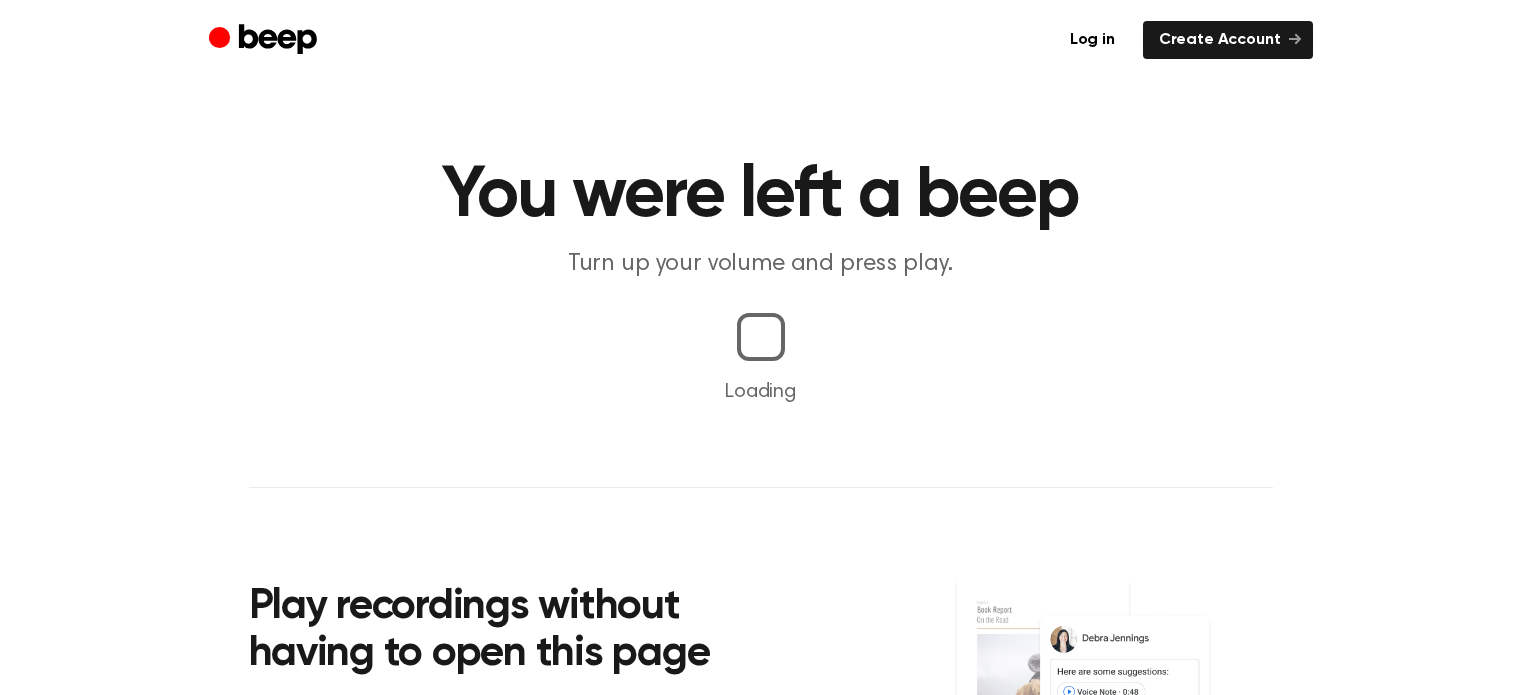 scroll, scrollTop: 0, scrollLeft: 0, axis: both 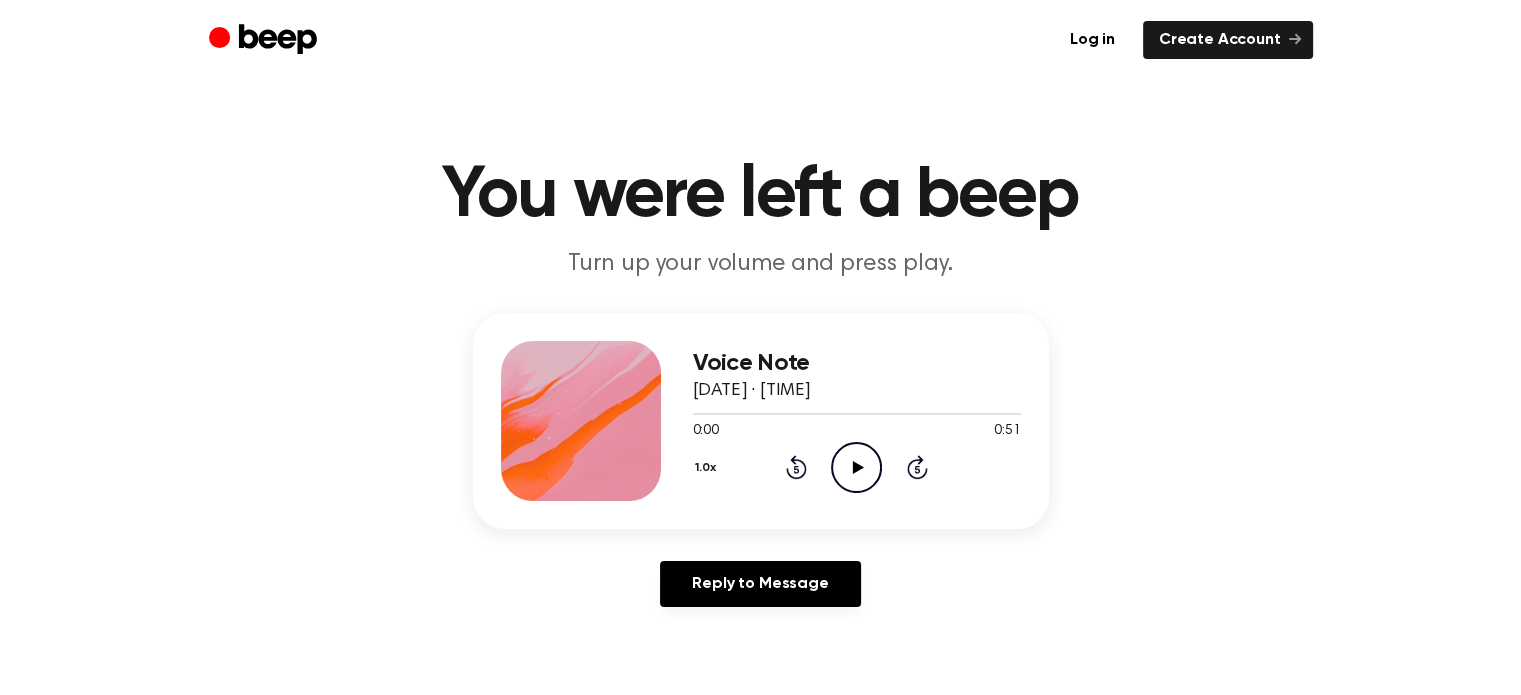 click 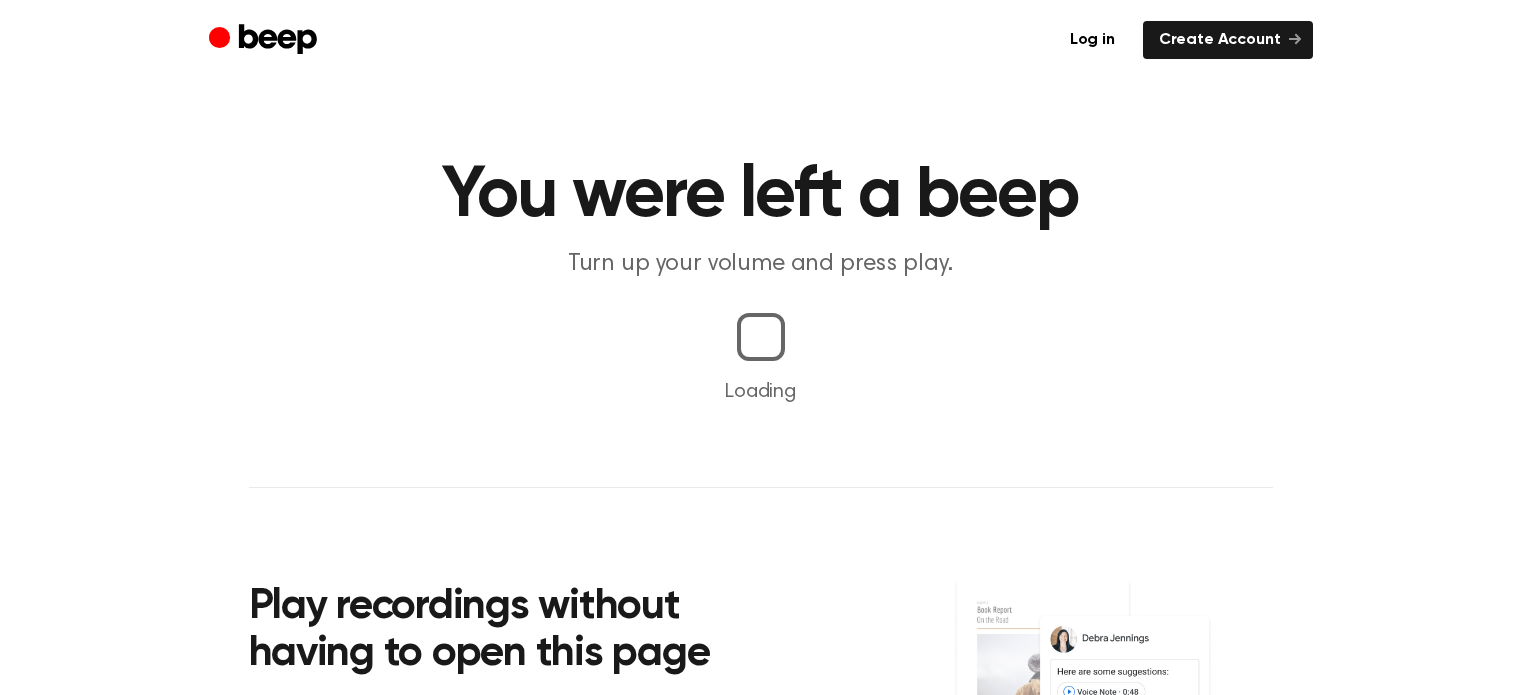 scroll, scrollTop: 0, scrollLeft: 0, axis: both 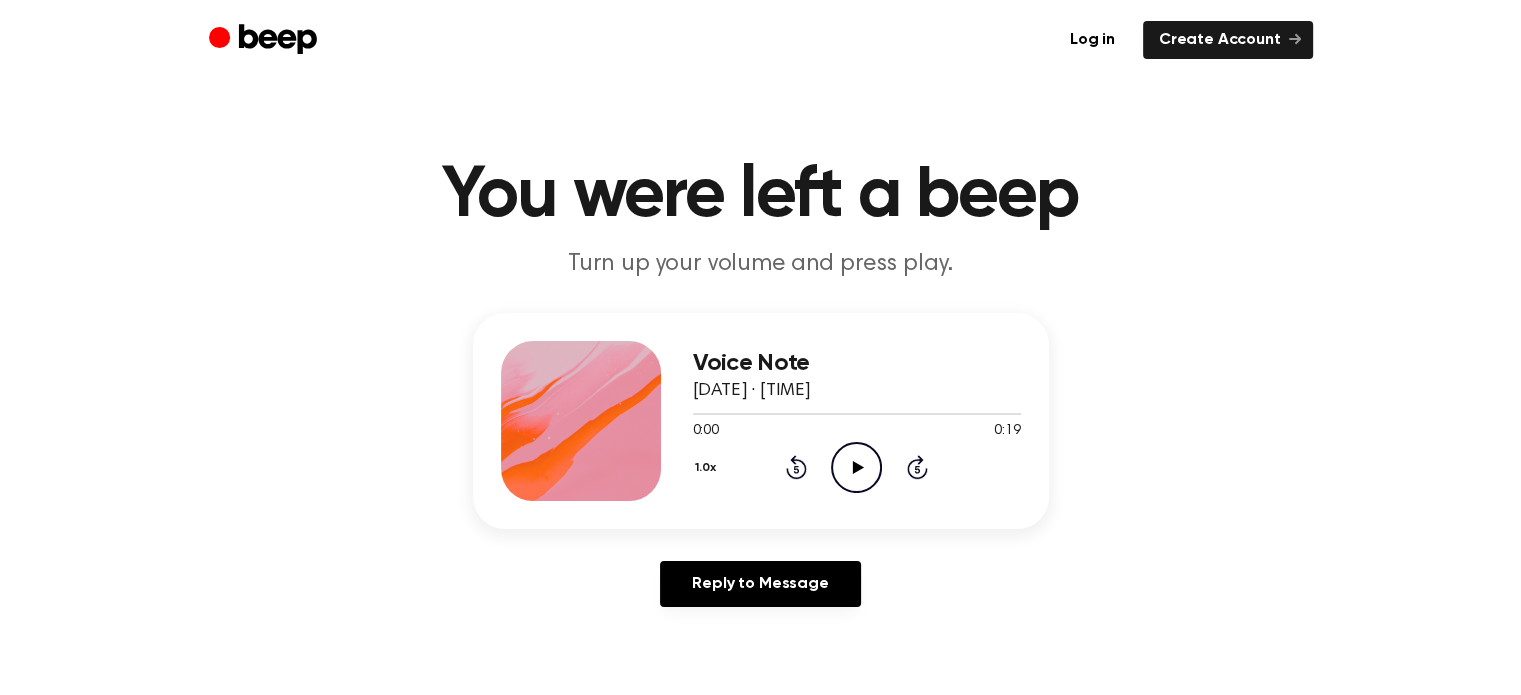 click on "Play Audio" 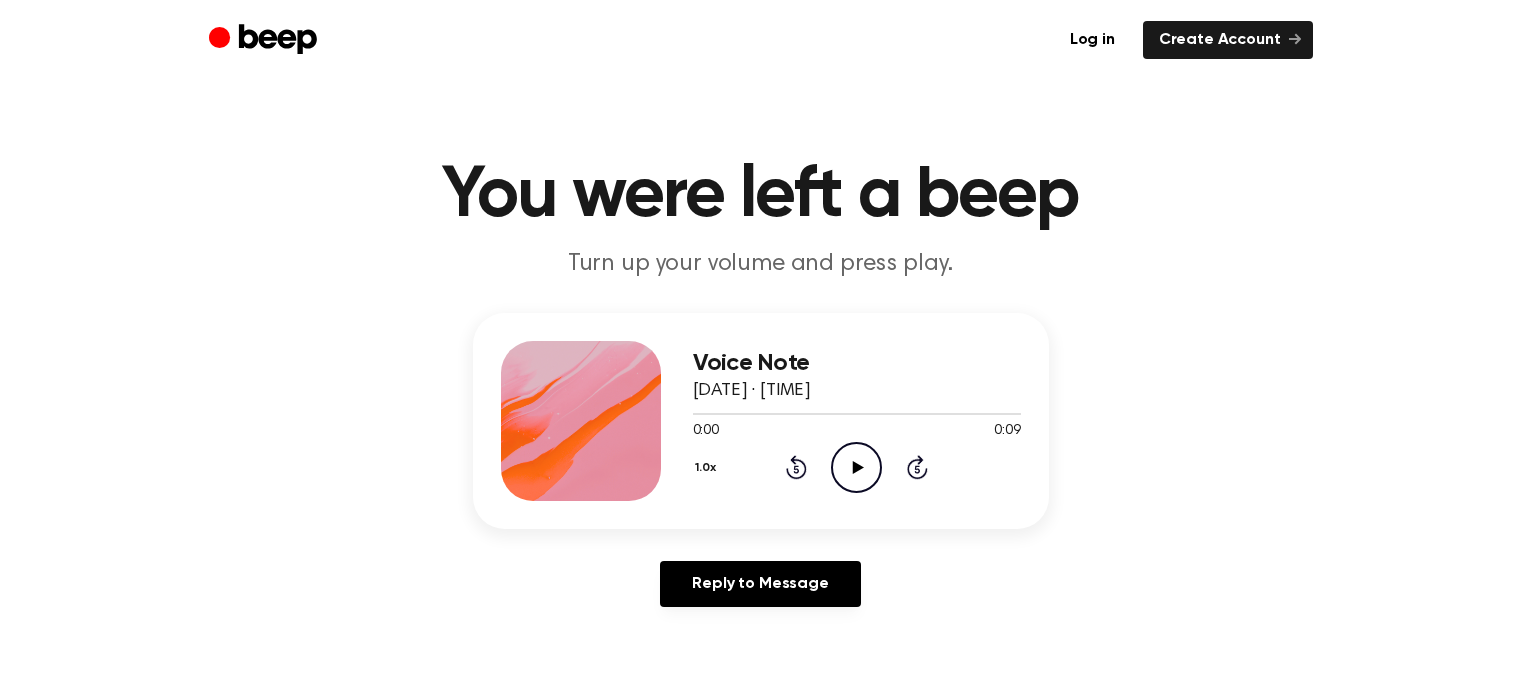 scroll, scrollTop: 0, scrollLeft: 0, axis: both 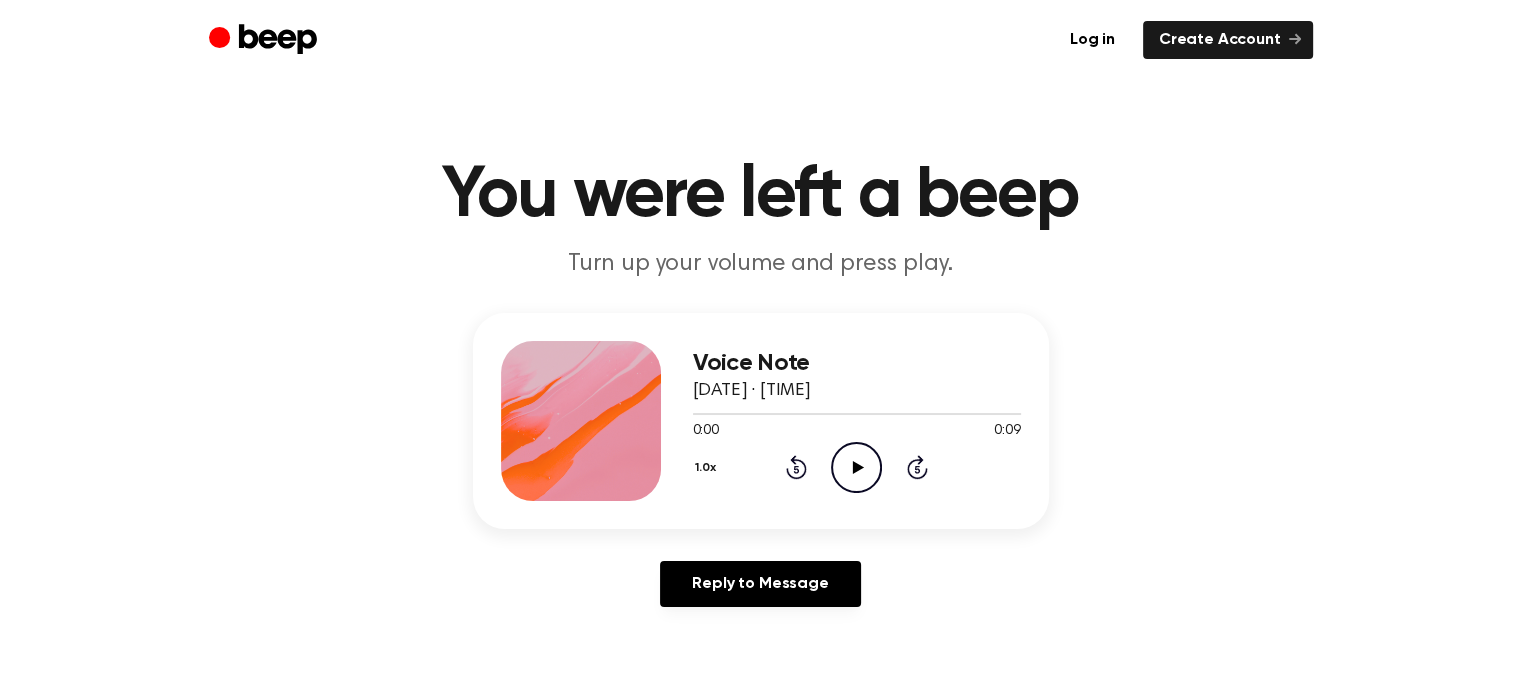 click 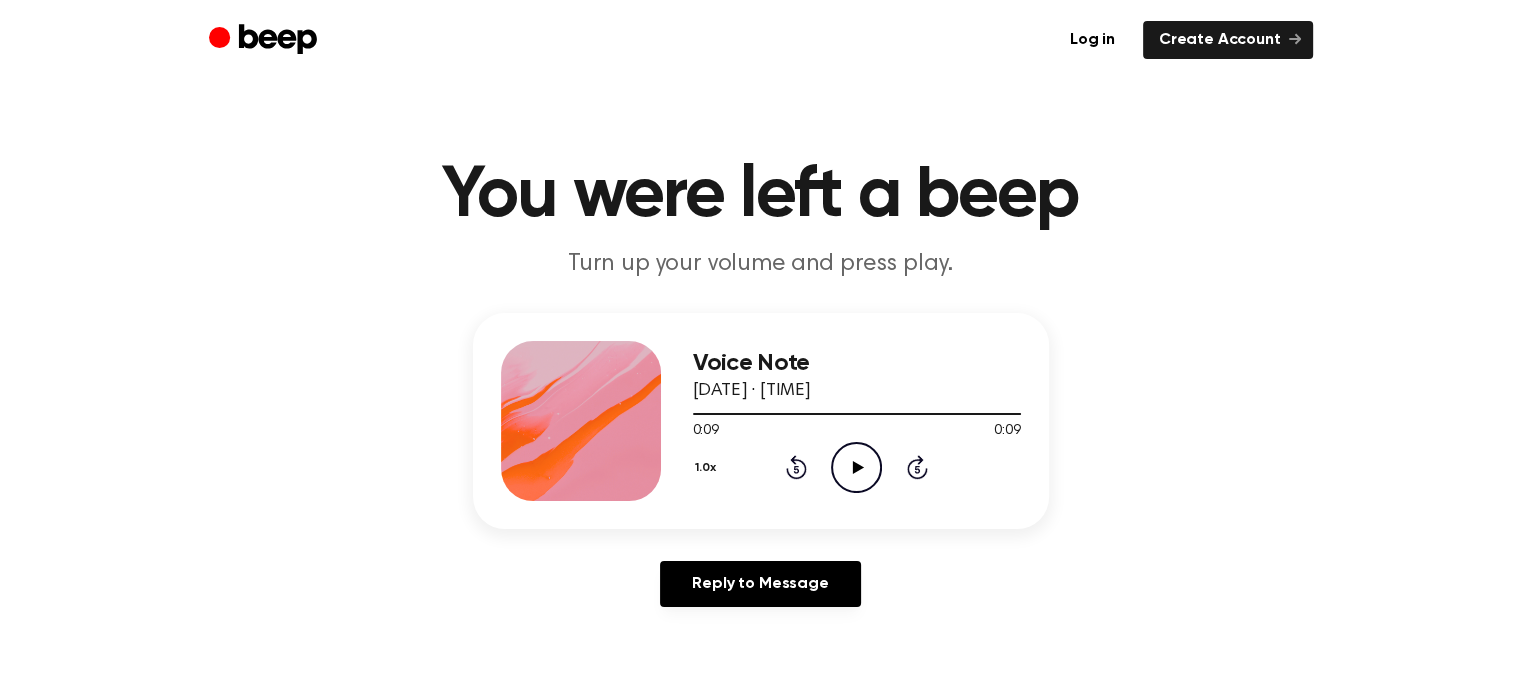 click on "Play Audio" 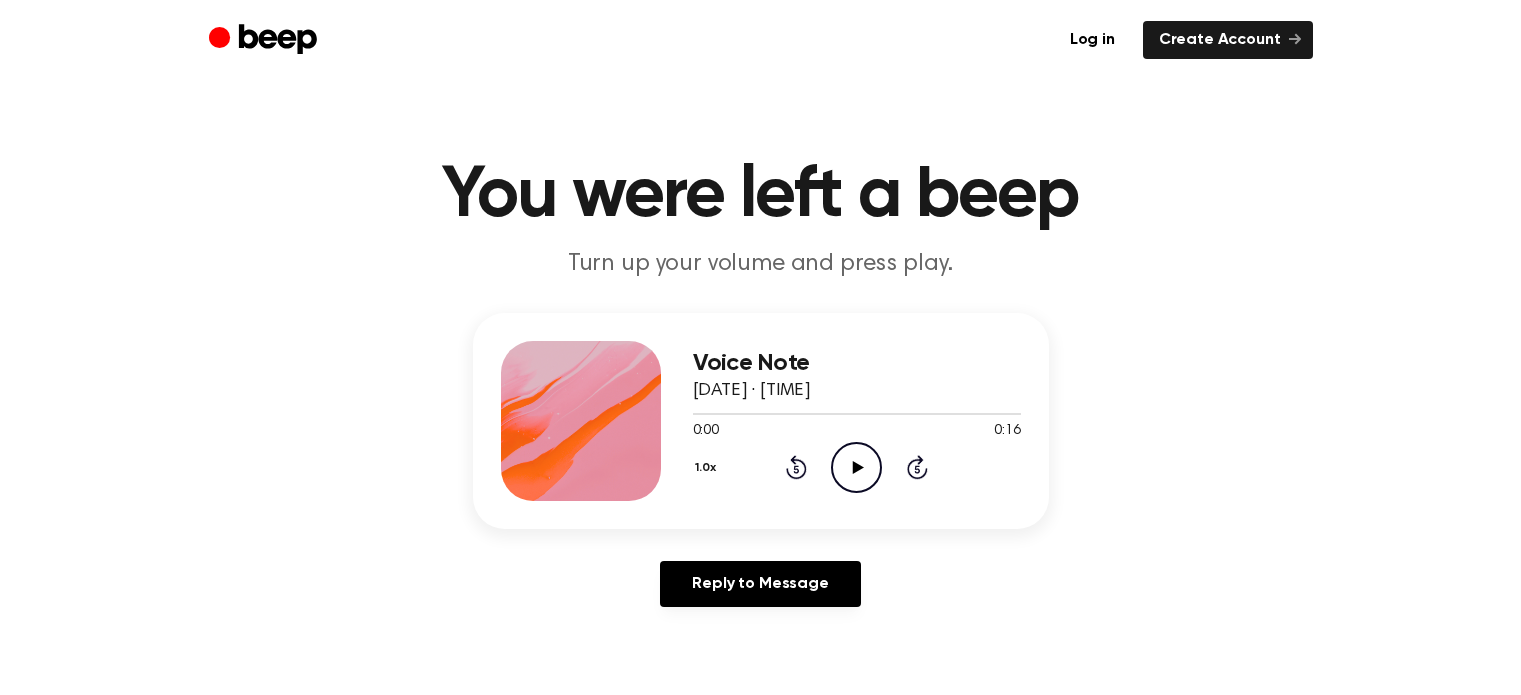 scroll, scrollTop: 0, scrollLeft: 0, axis: both 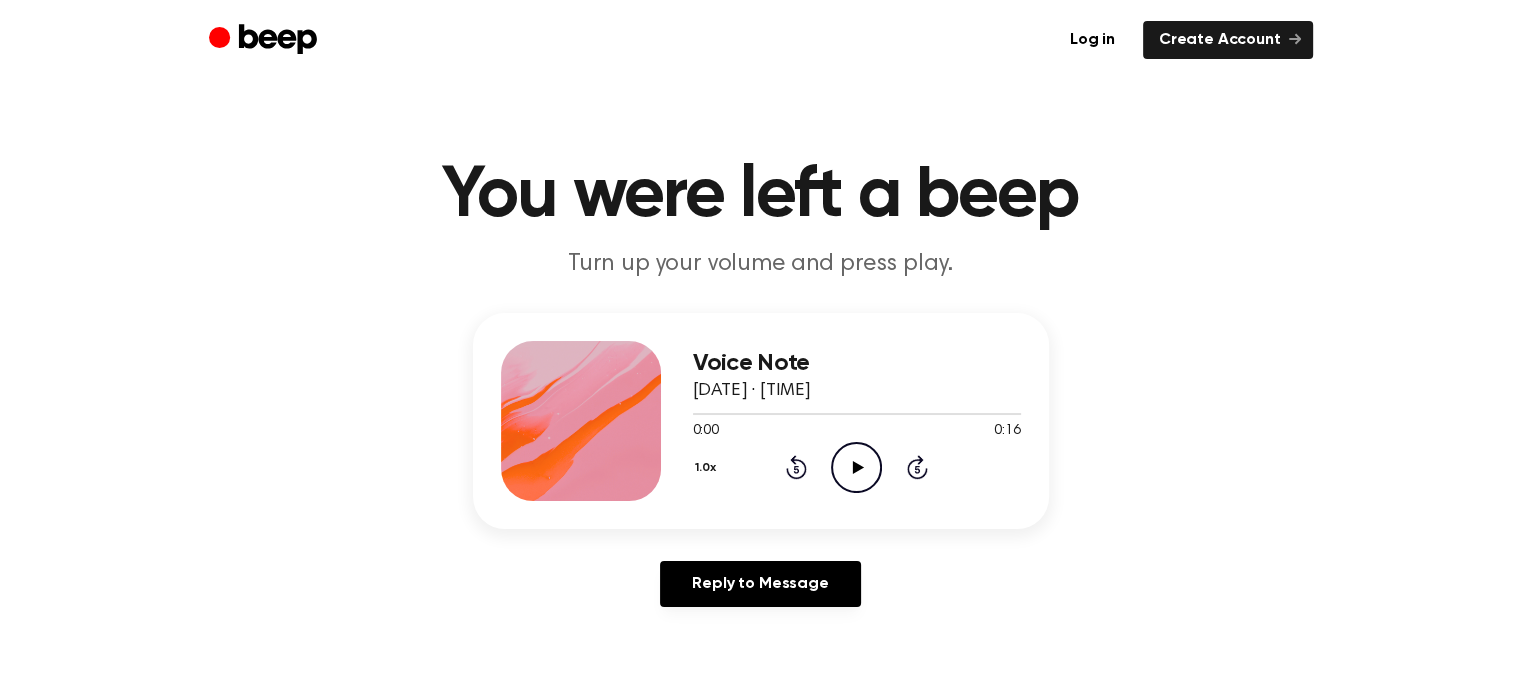 click on "Play Audio" 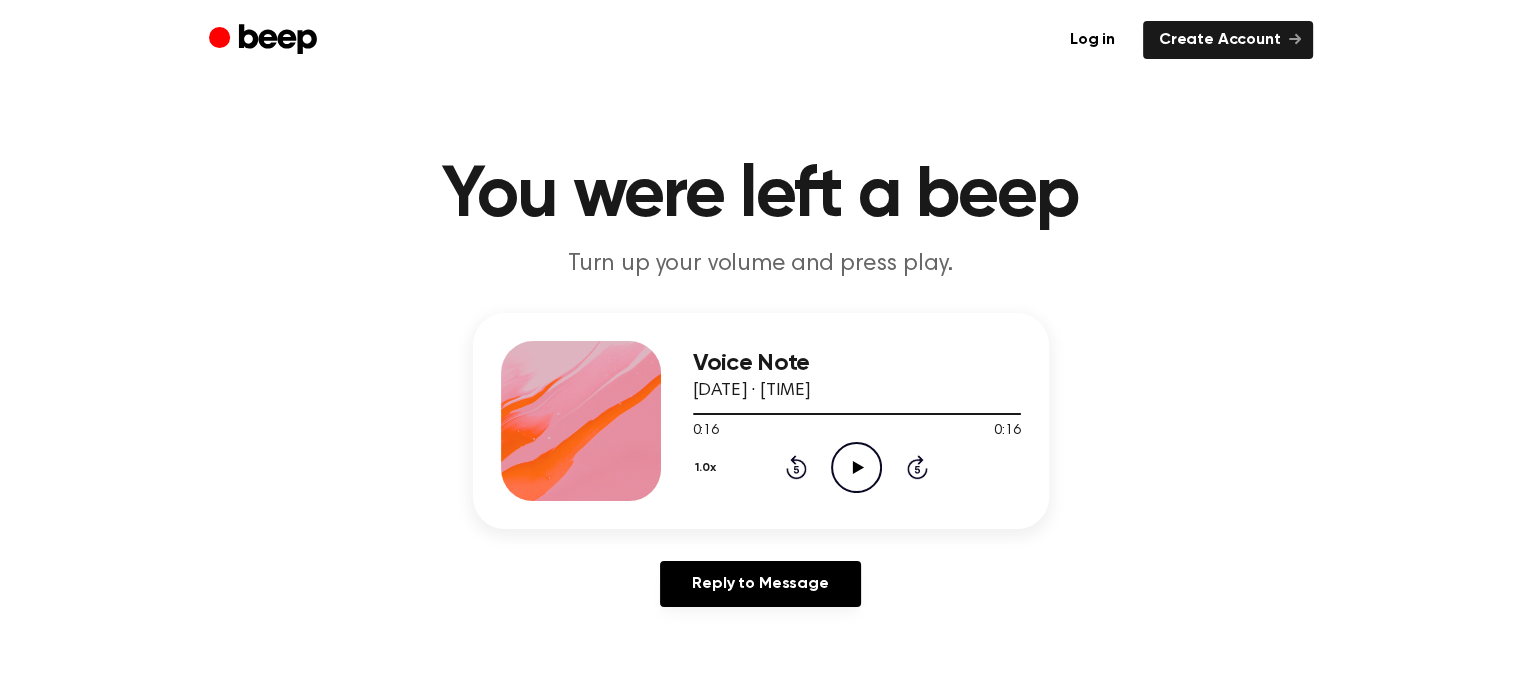click on "Play Audio" 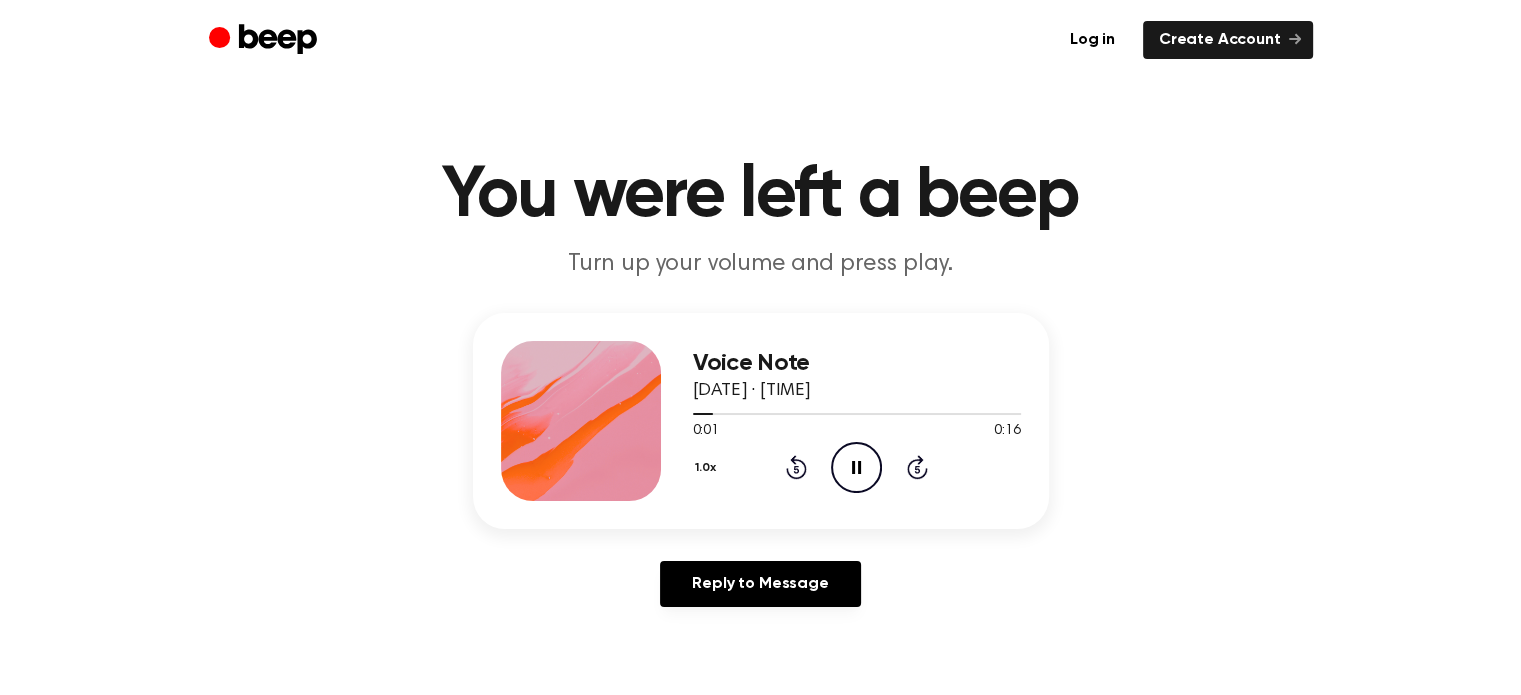 click on "Pause Audio" 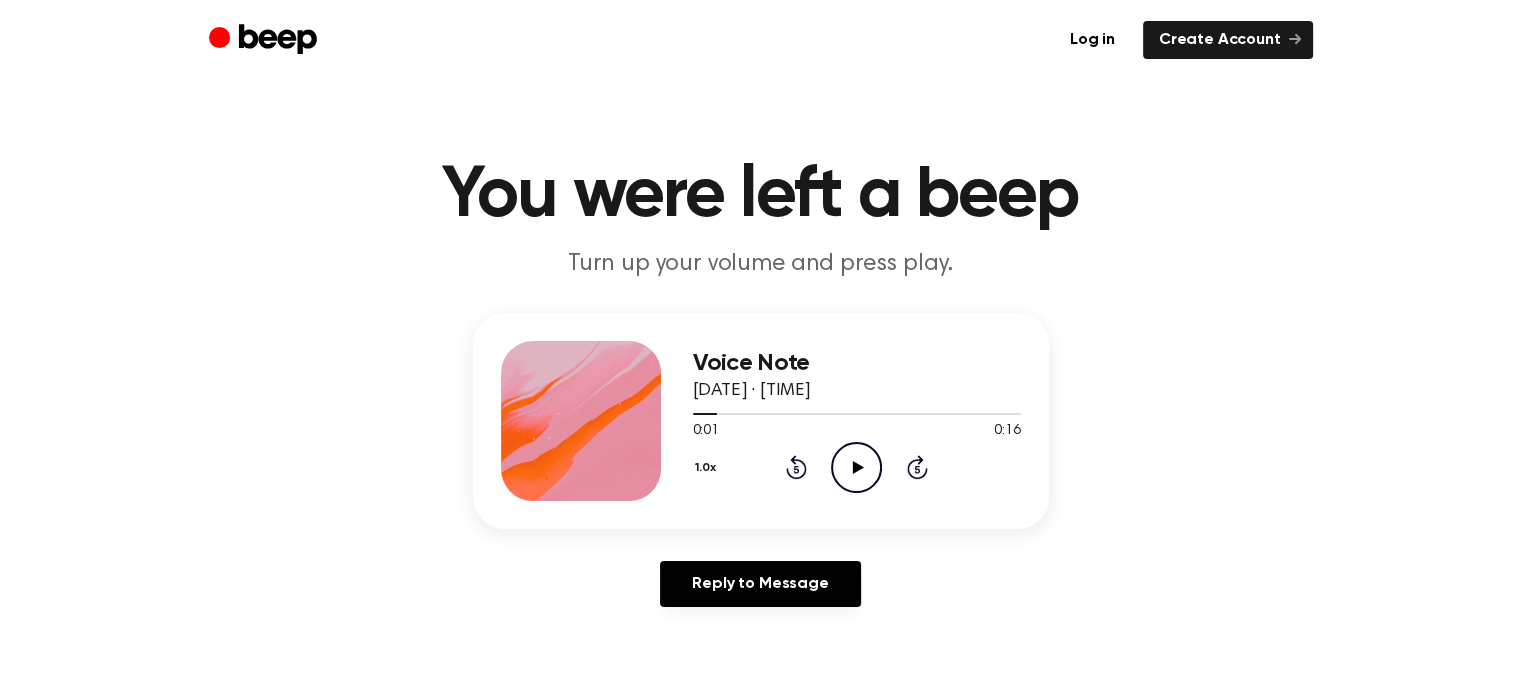 click on "Play Audio" 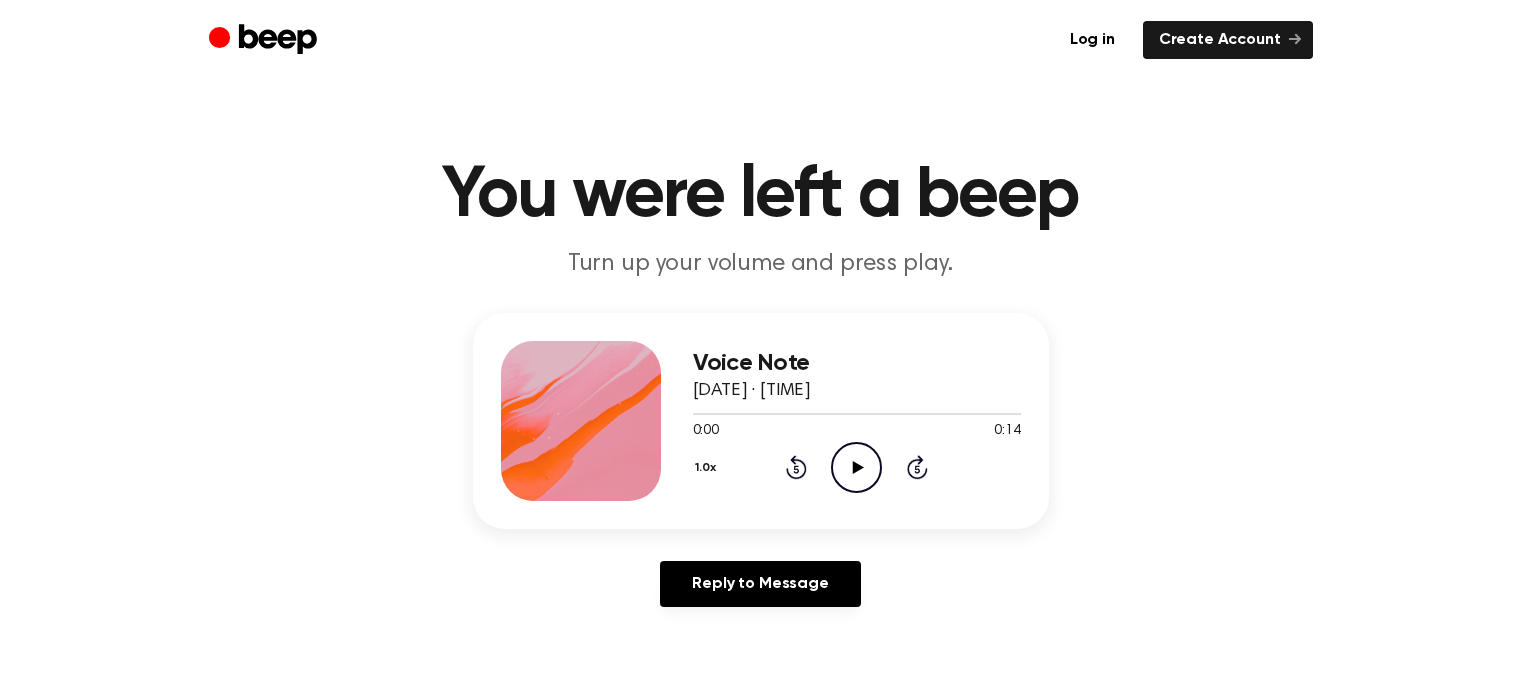 scroll, scrollTop: 0, scrollLeft: 0, axis: both 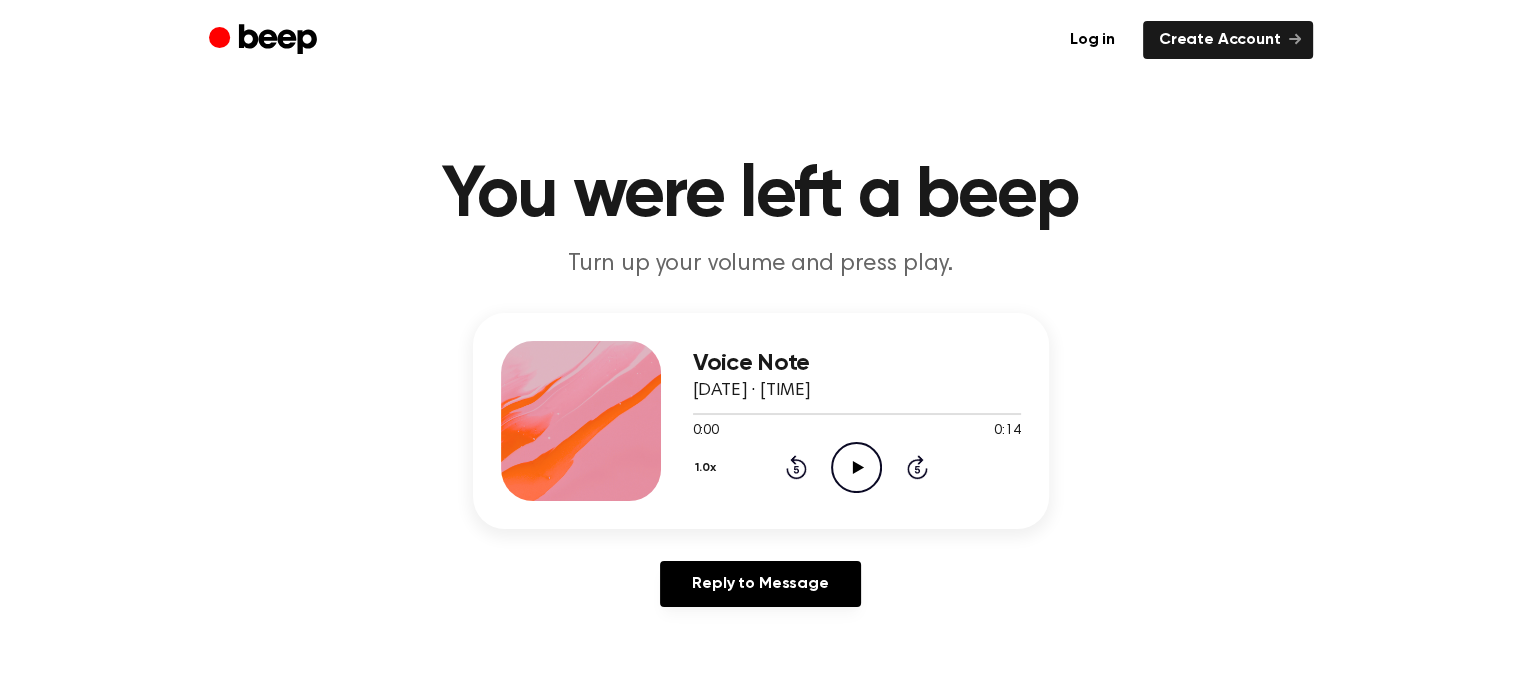 click on "Play Audio" 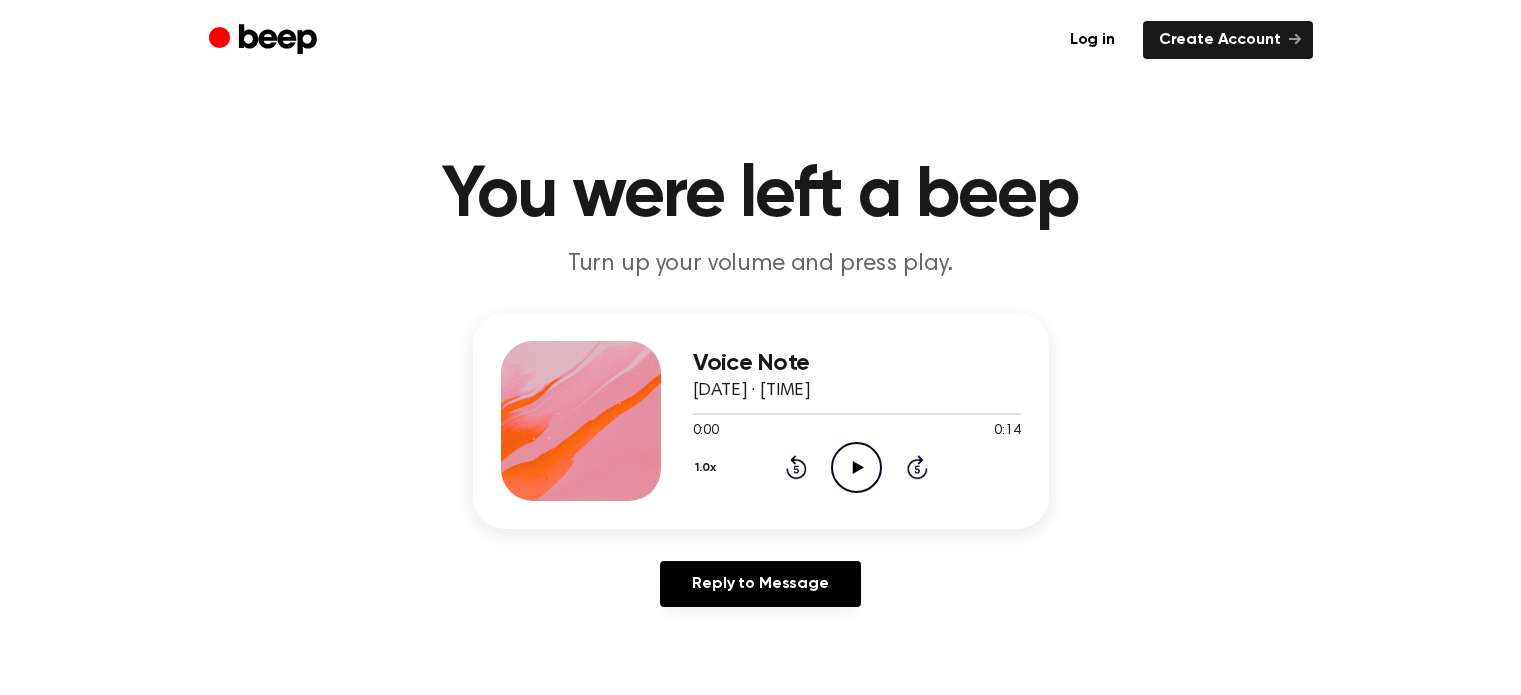 scroll, scrollTop: 0, scrollLeft: 0, axis: both 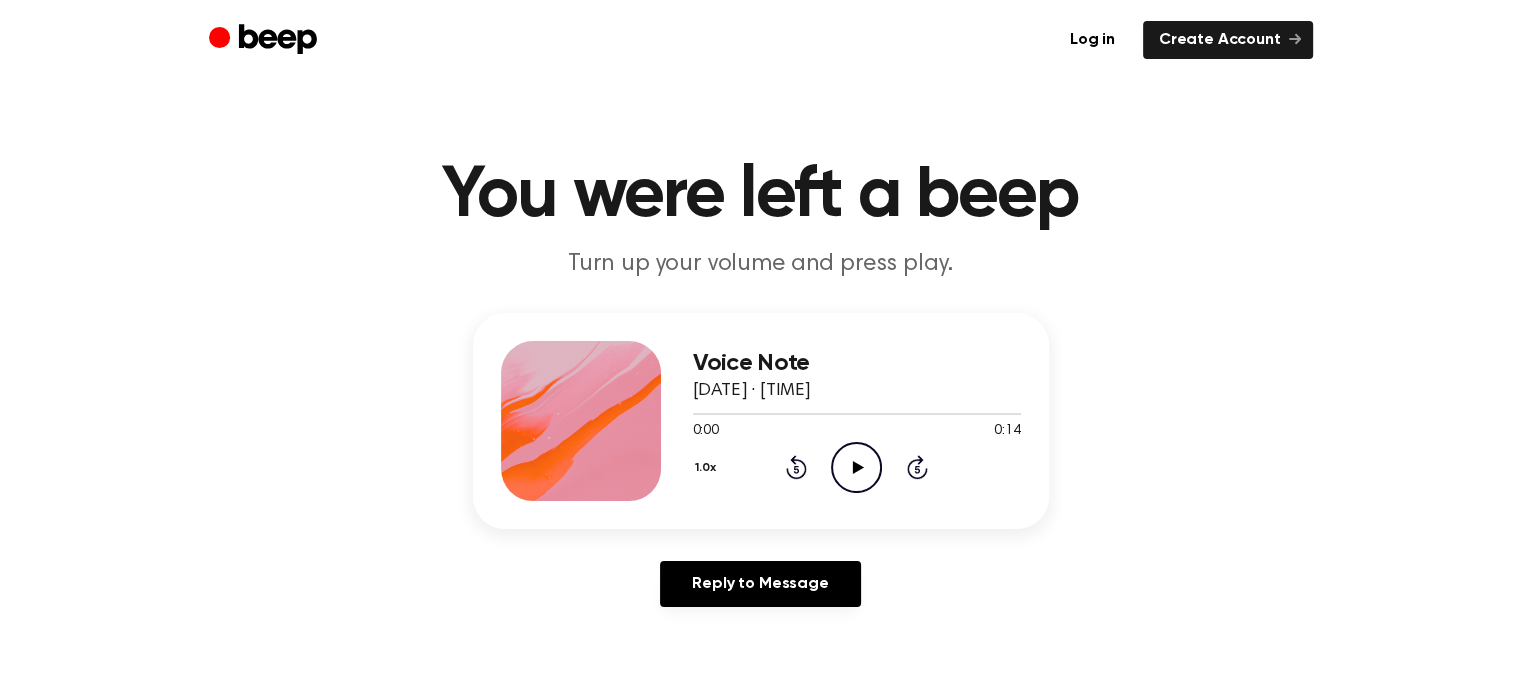 click on "Play Audio" 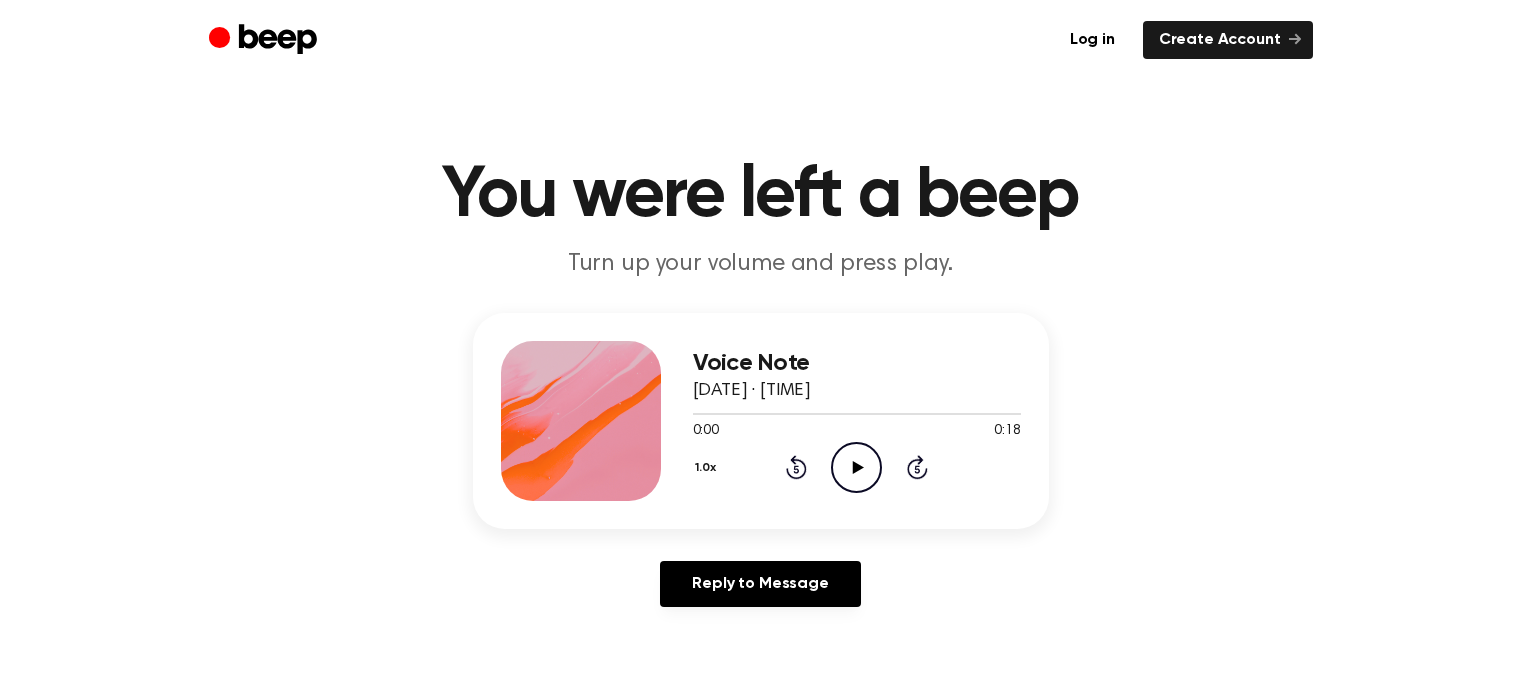 scroll, scrollTop: 0, scrollLeft: 0, axis: both 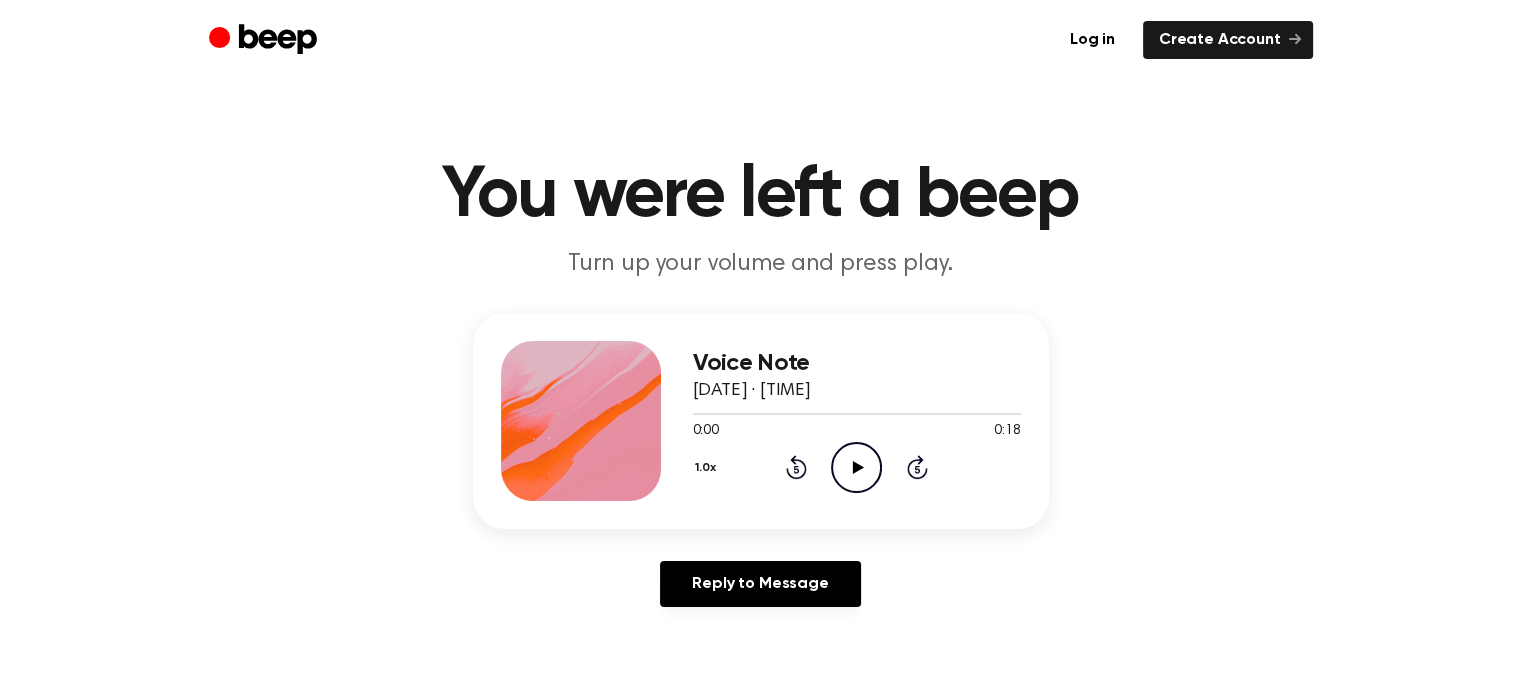 click on "Play Audio" 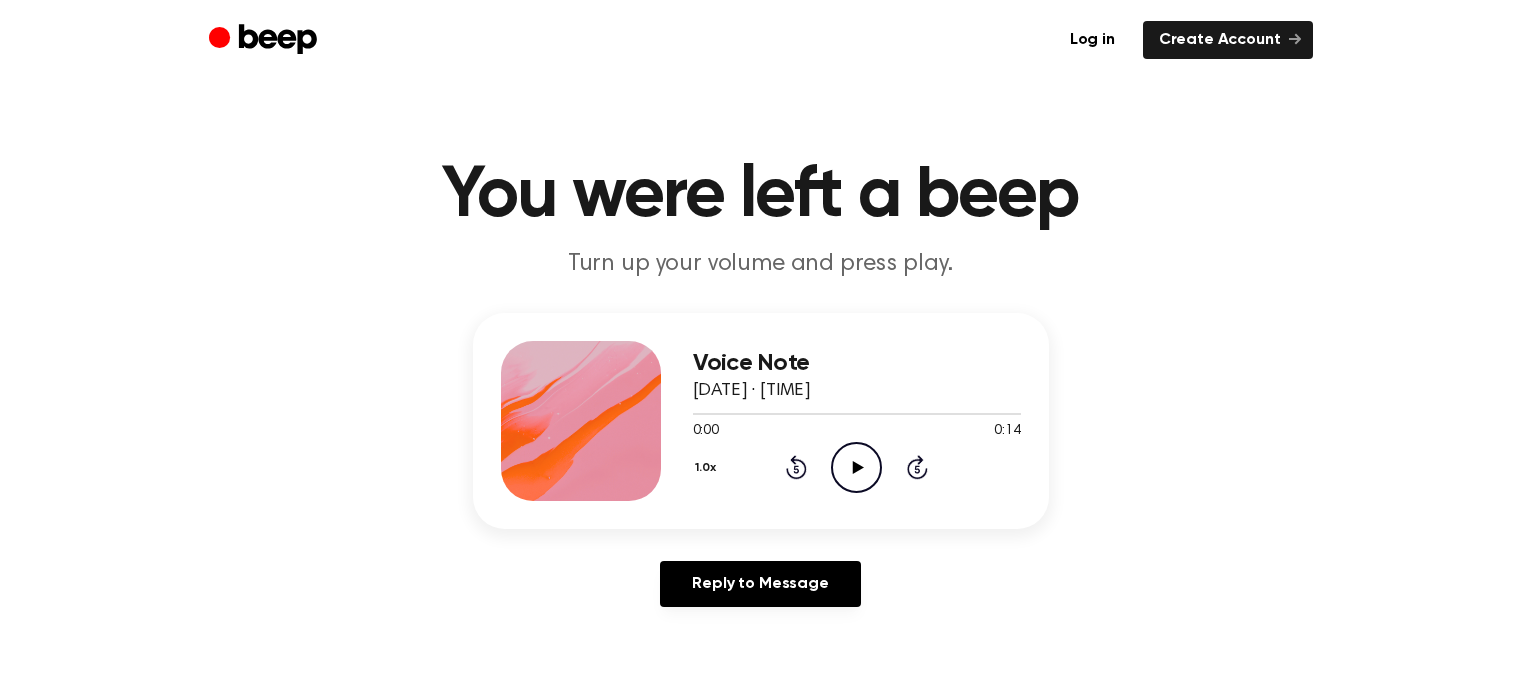 scroll, scrollTop: 0, scrollLeft: 0, axis: both 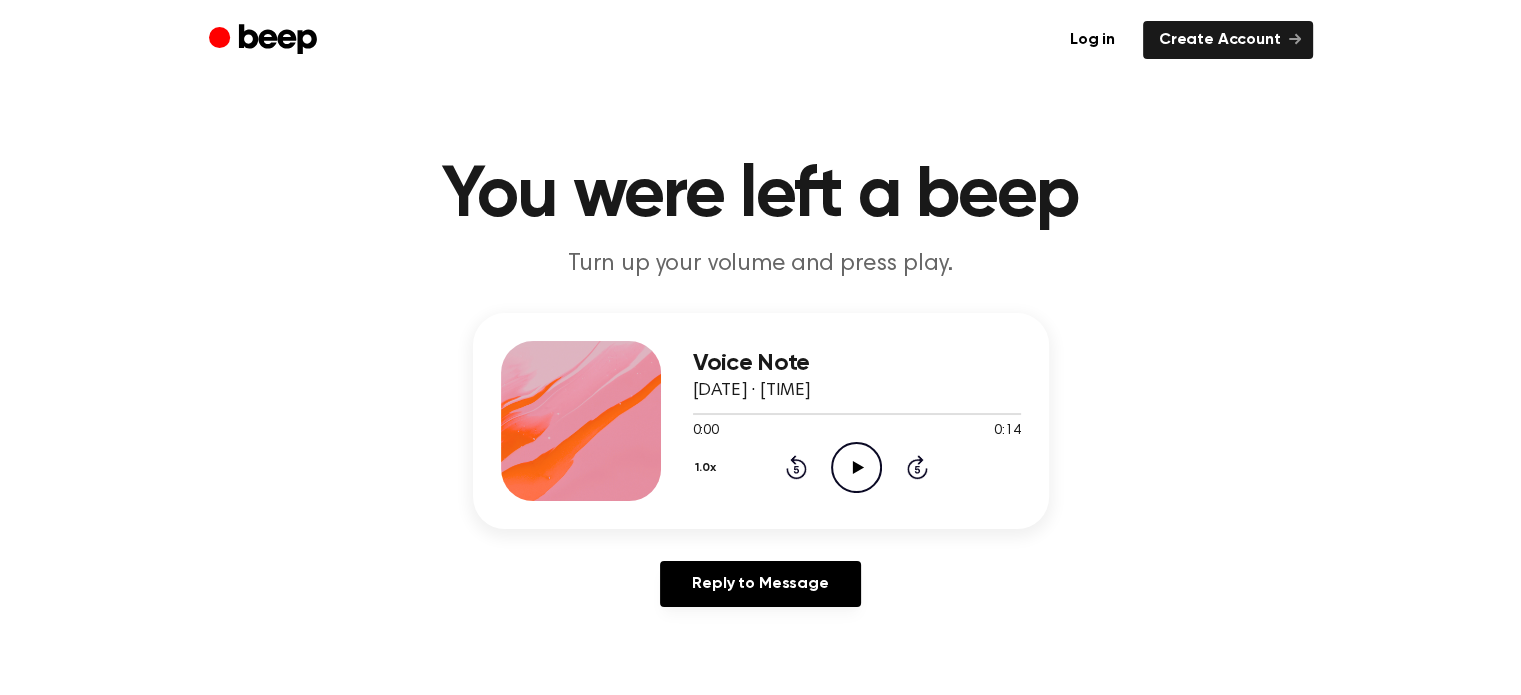 click on "Play Audio" 